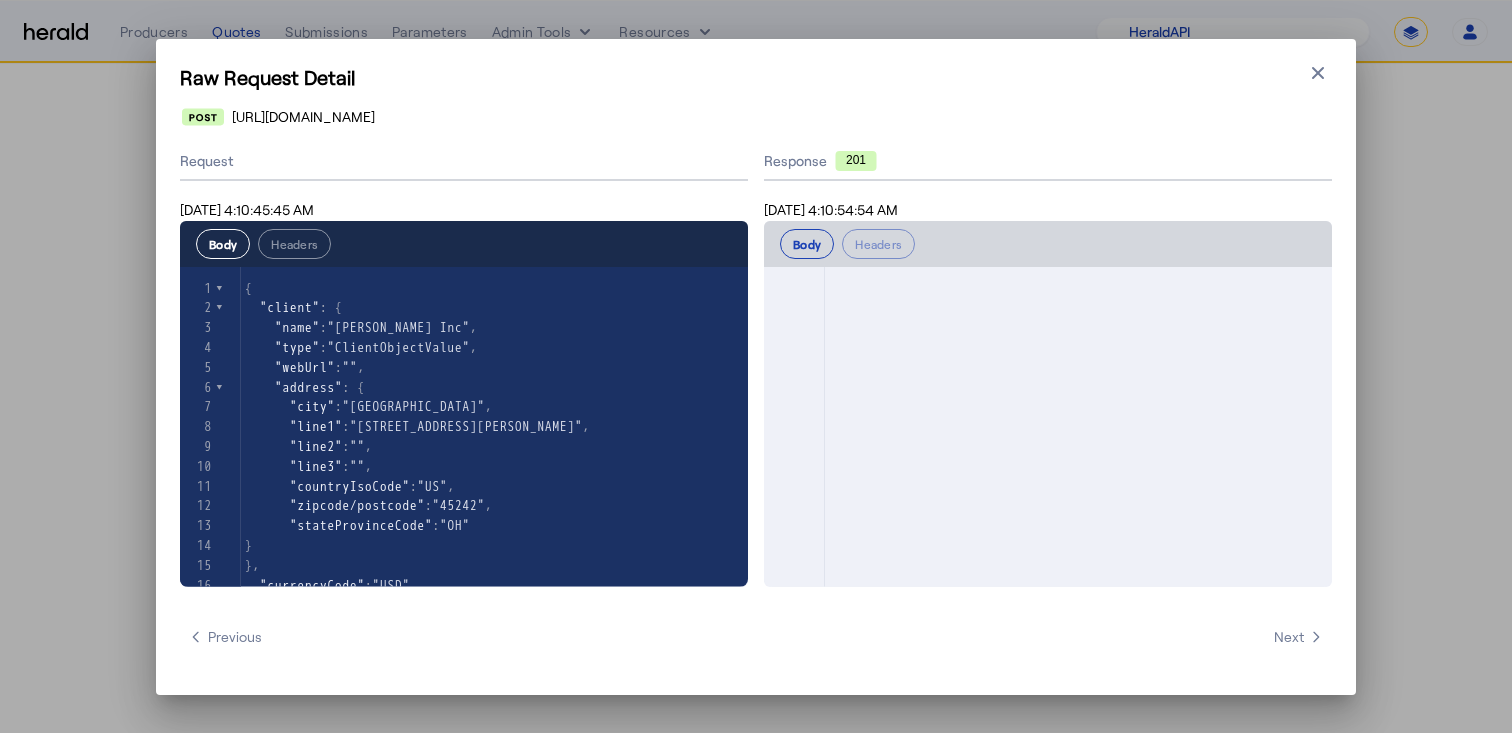 select on "pfm_2v8p_herald_api" 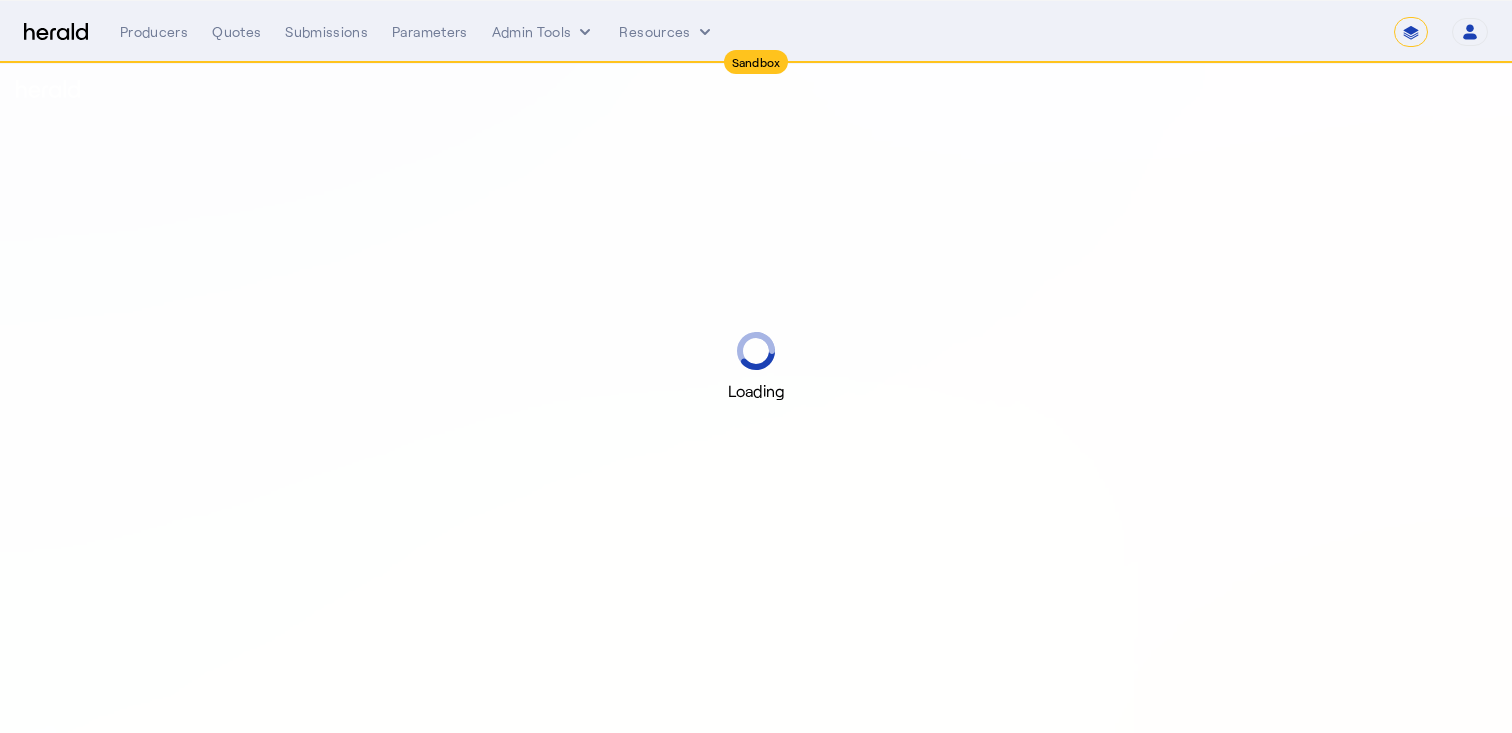 select on "*******" 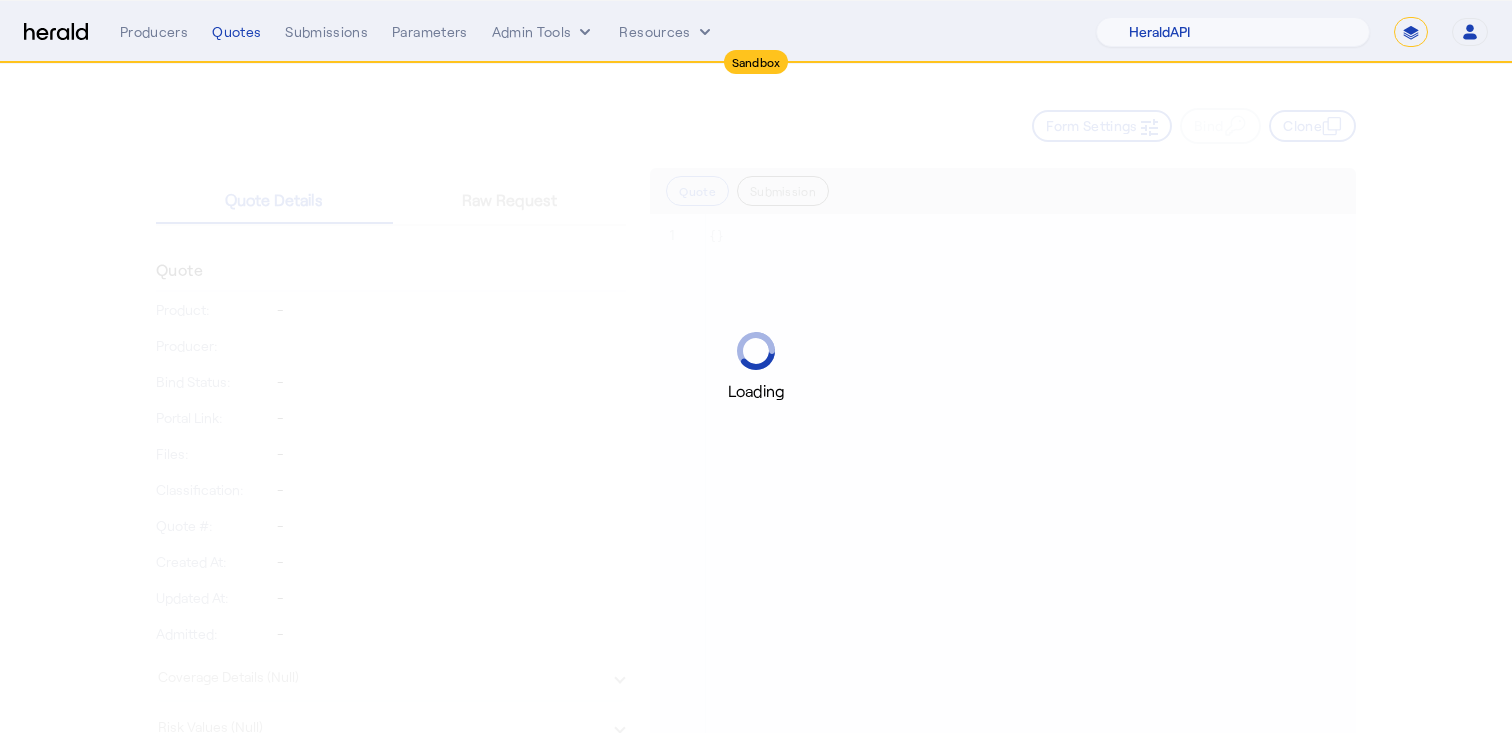 click 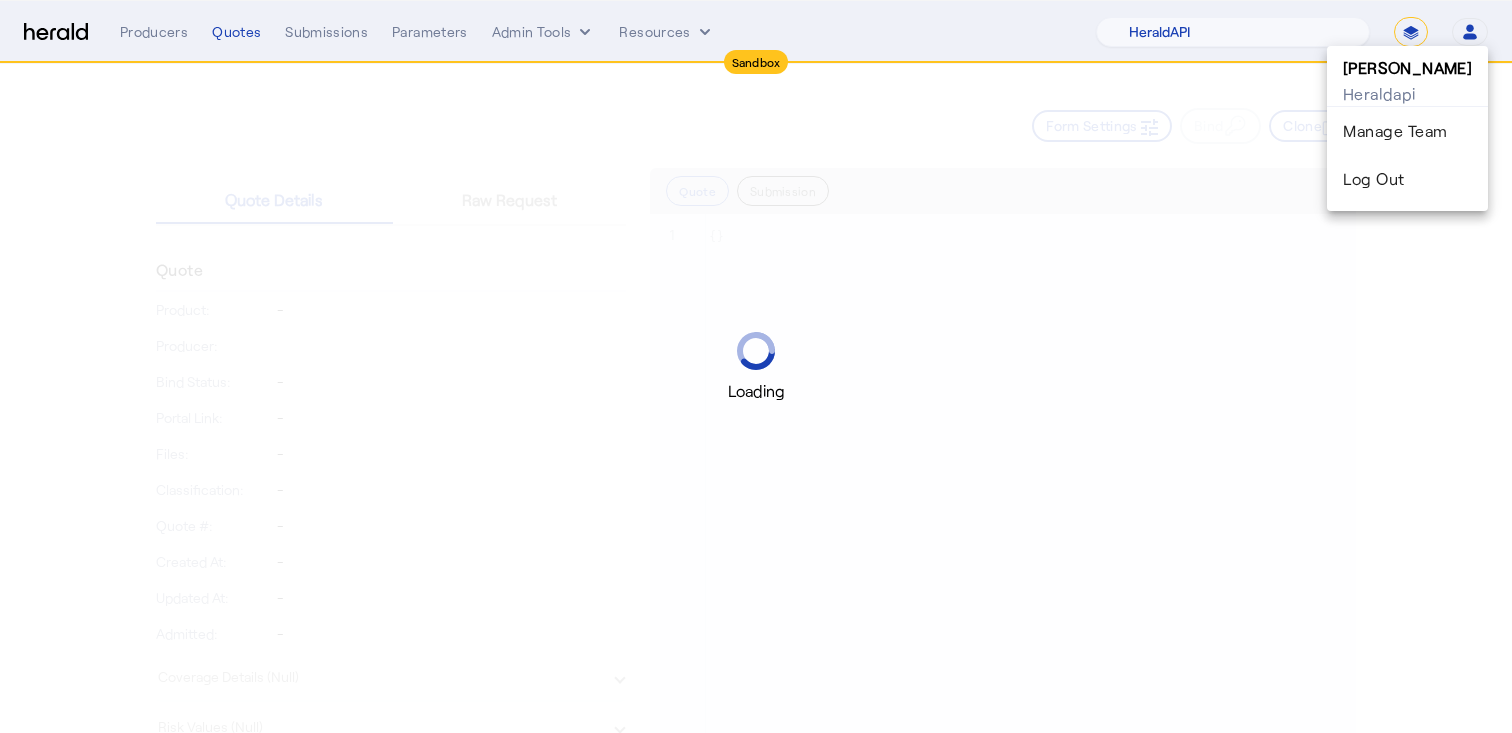 click at bounding box center [756, 366] 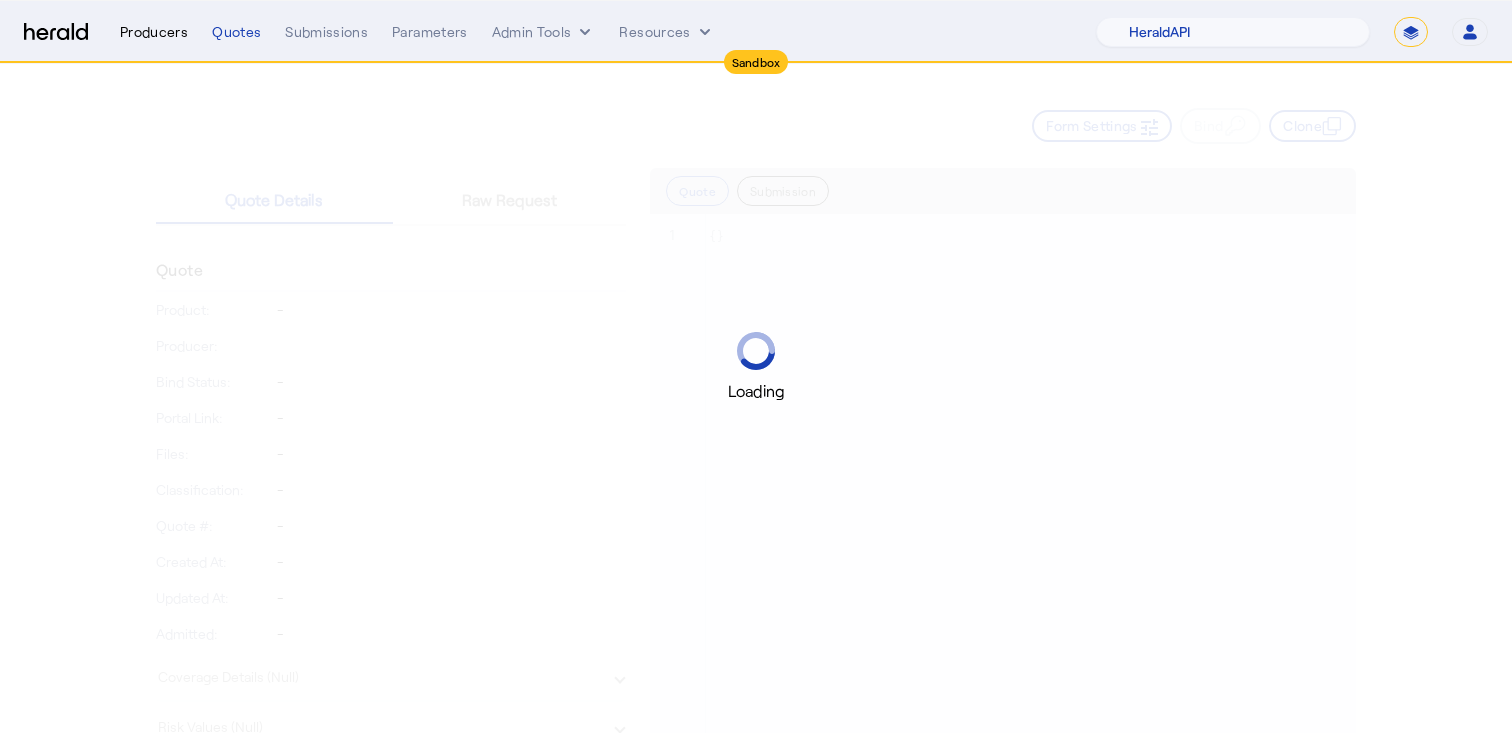 click on "Producers" at bounding box center [154, 32] 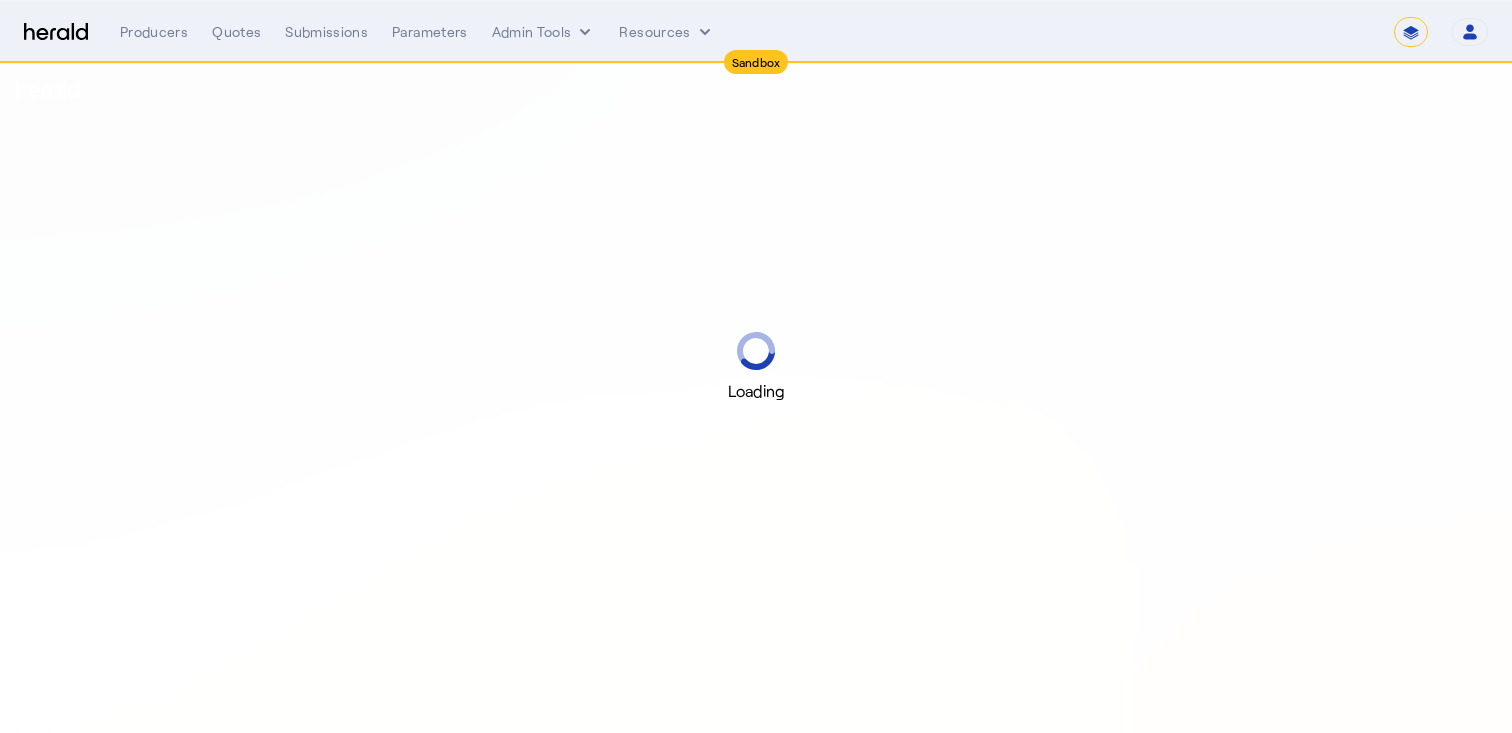 select on "*******" 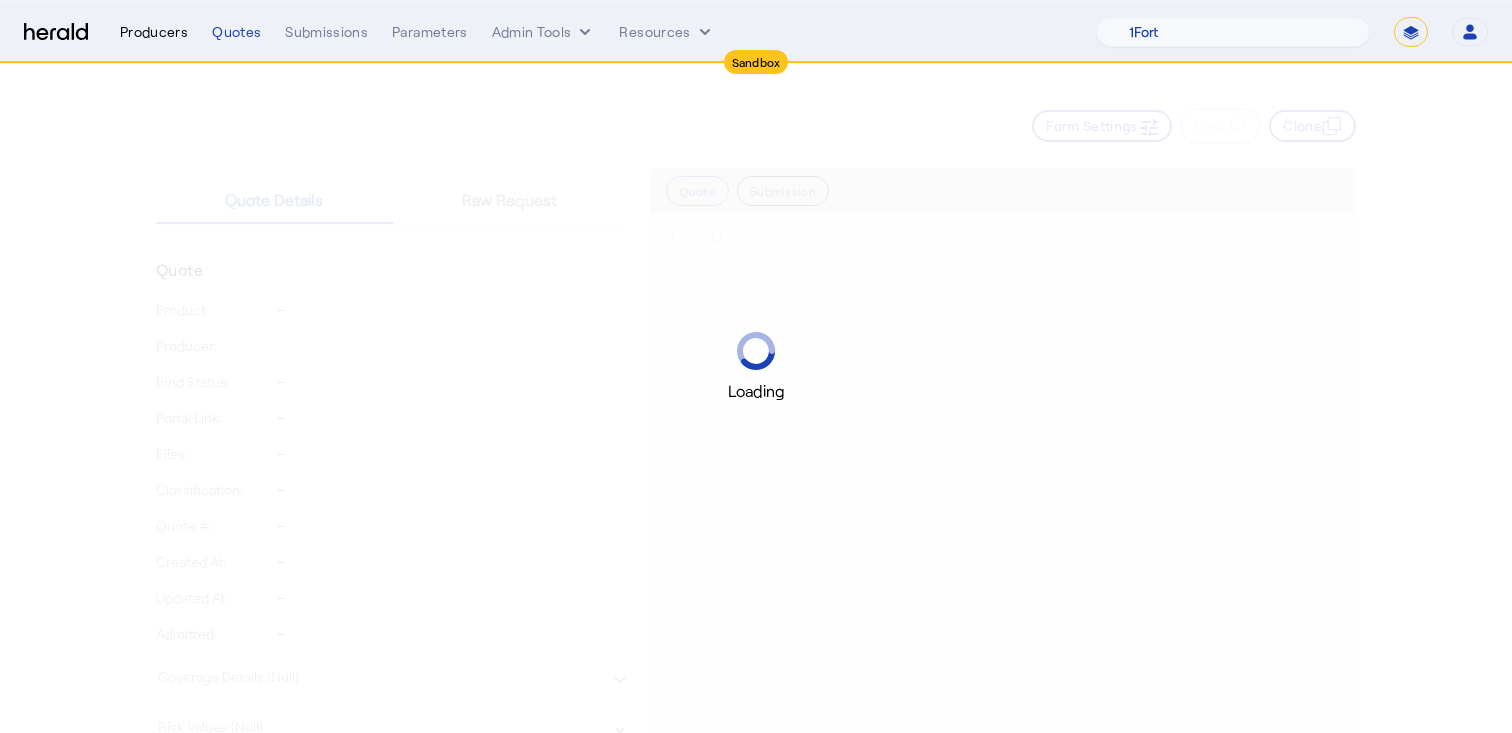 click on "Producers" at bounding box center (154, 32) 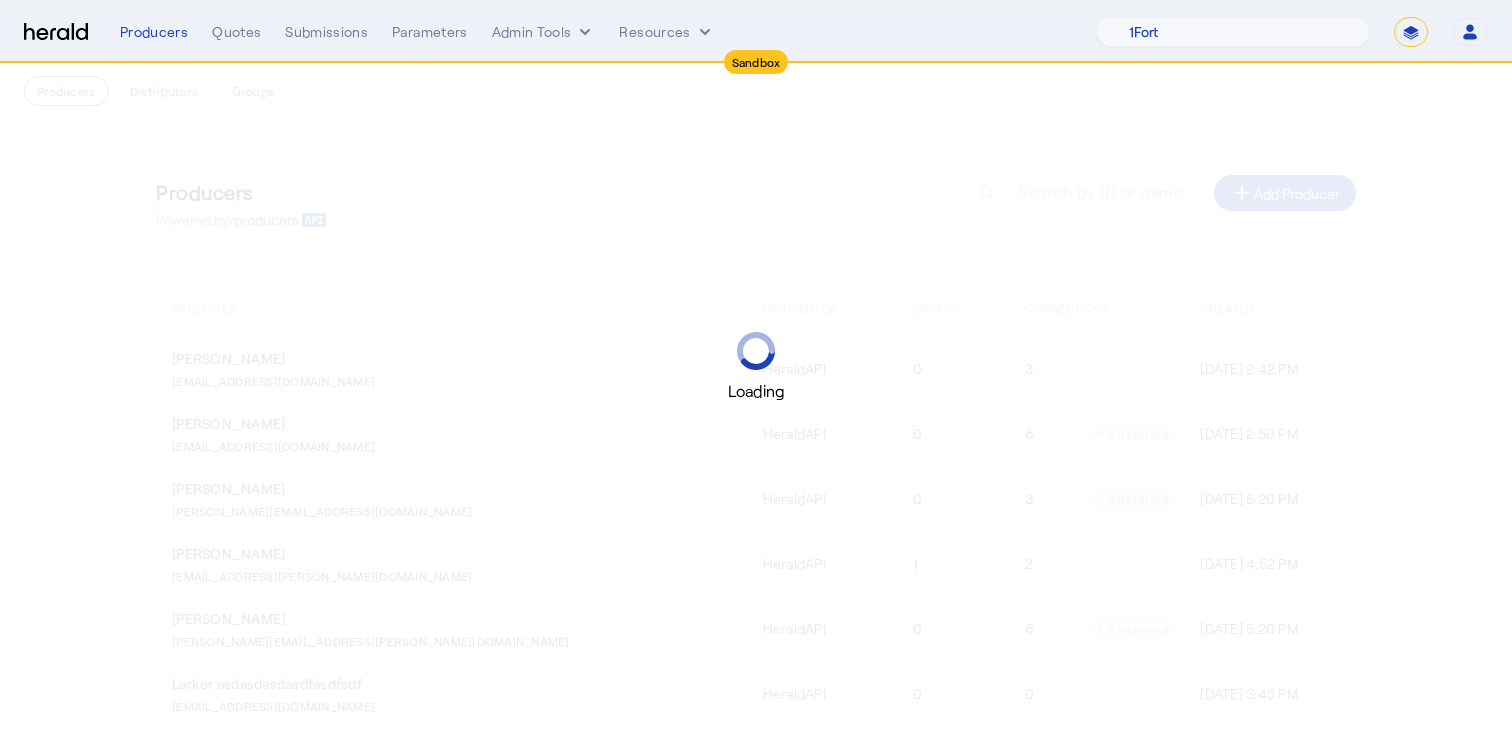 click at bounding box center [56, 32] 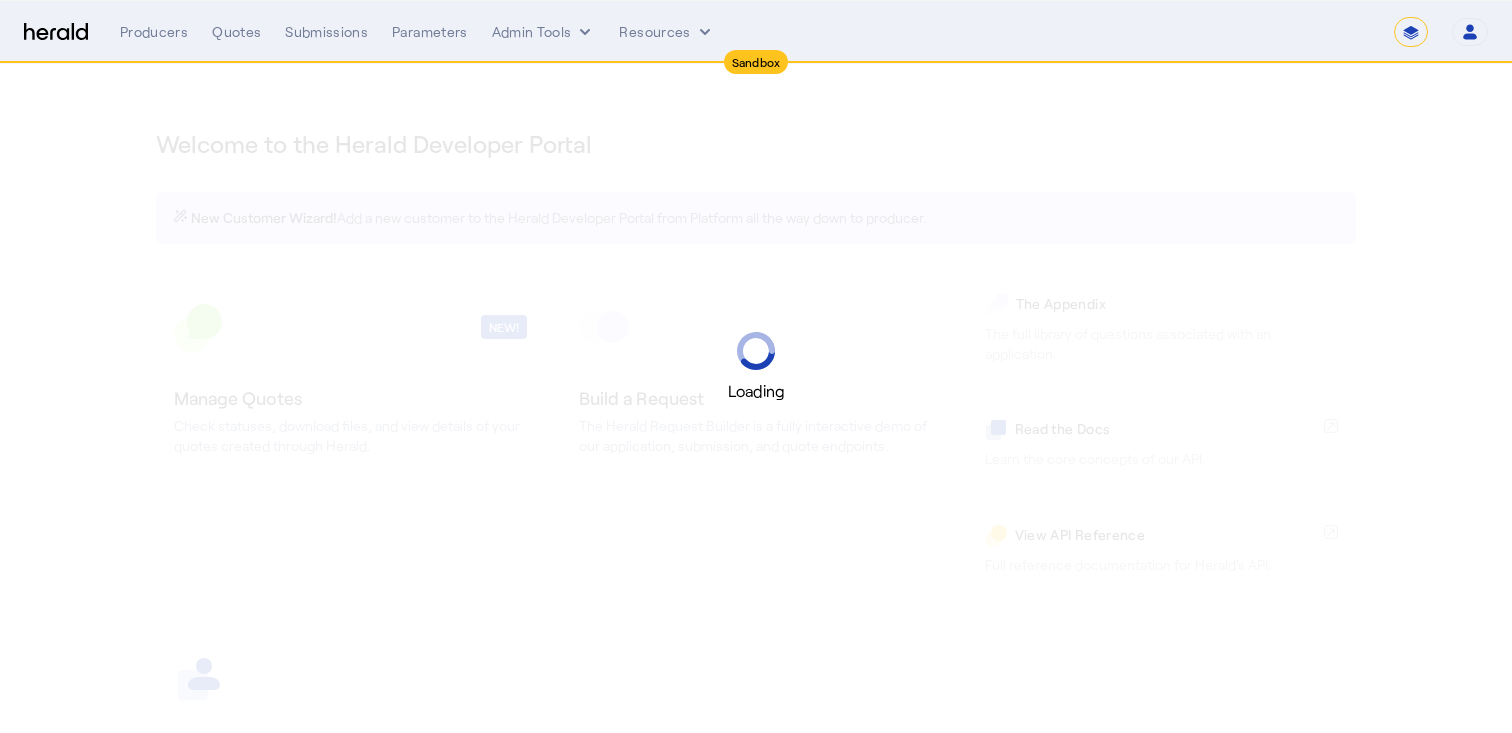 select on "*******" 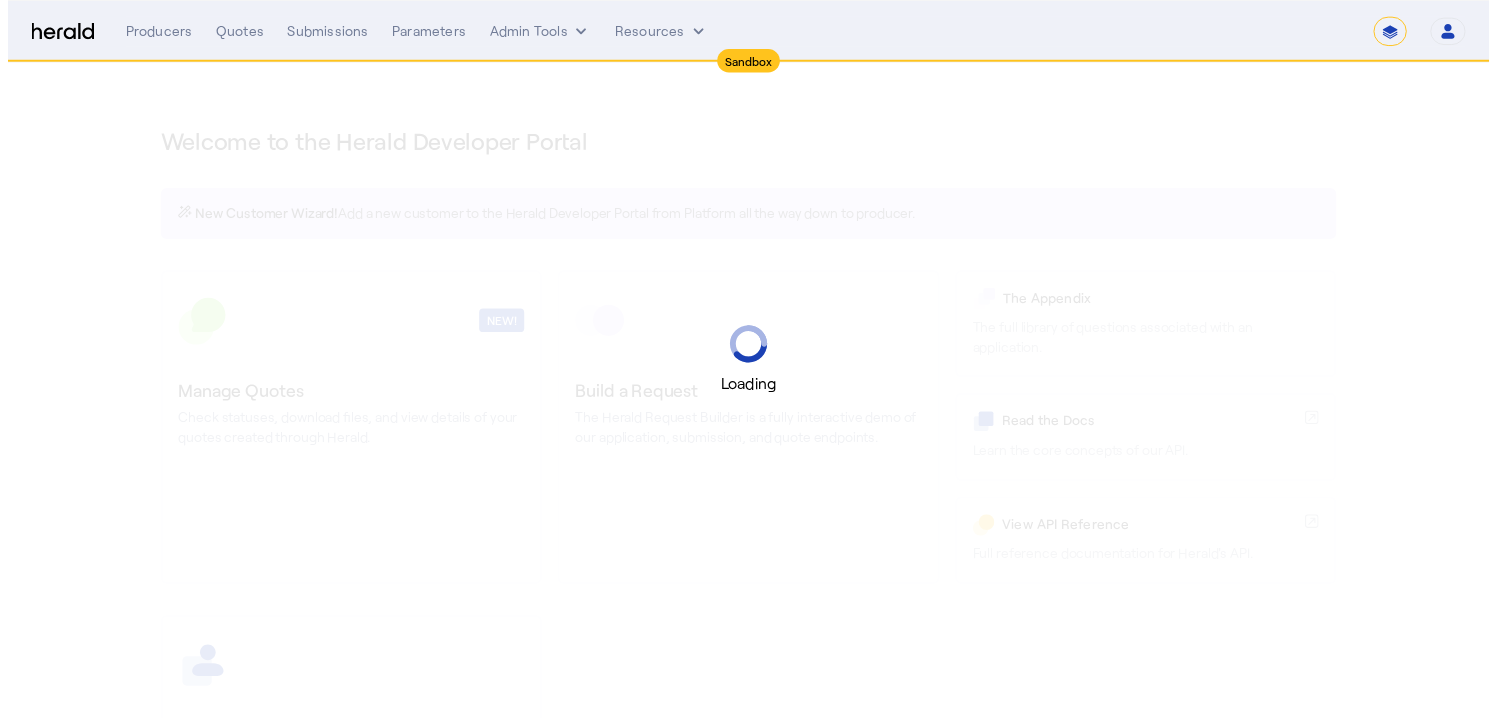 scroll, scrollTop: 0, scrollLeft: 0, axis: both 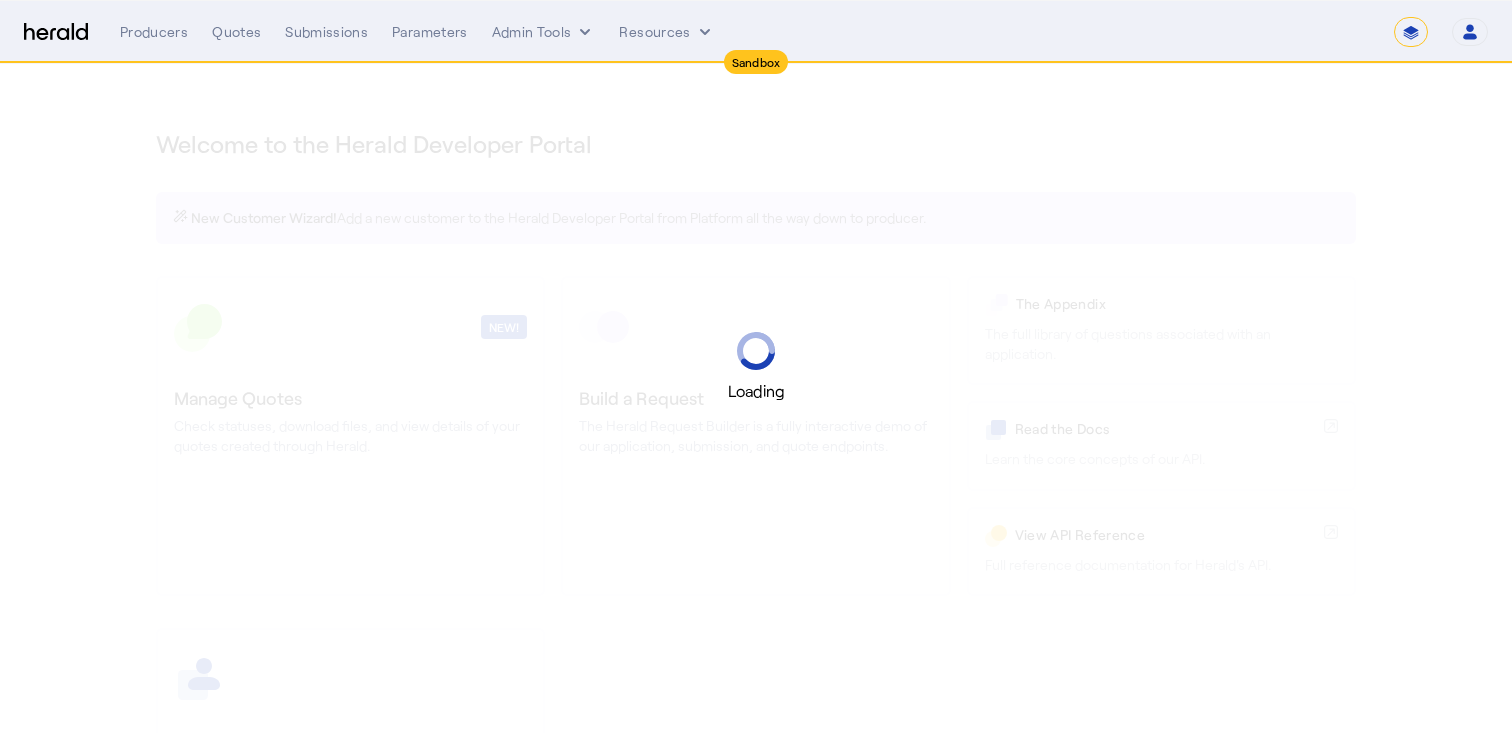 select on "pfm_2v8p_herald_api" 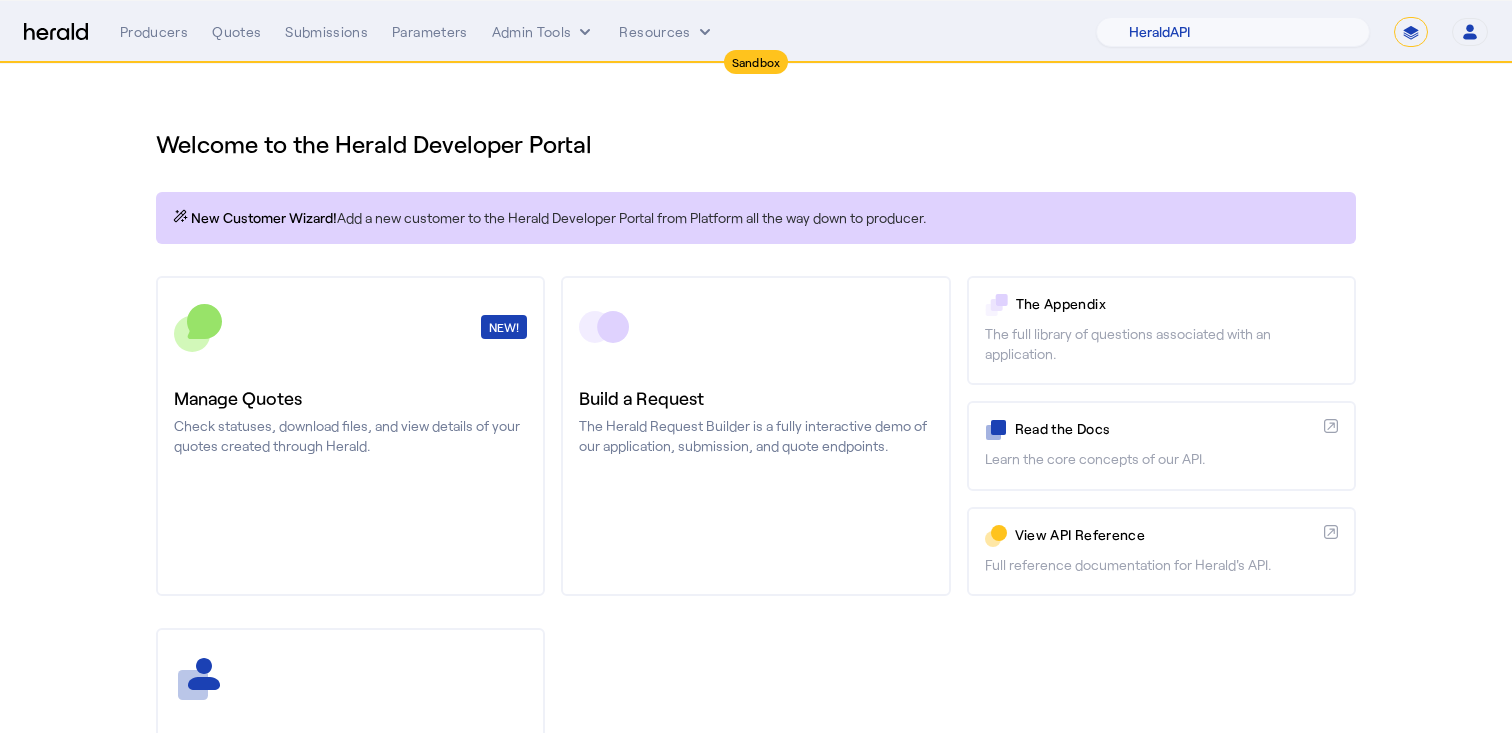 click on "**********" at bounding box center [1411, 32] 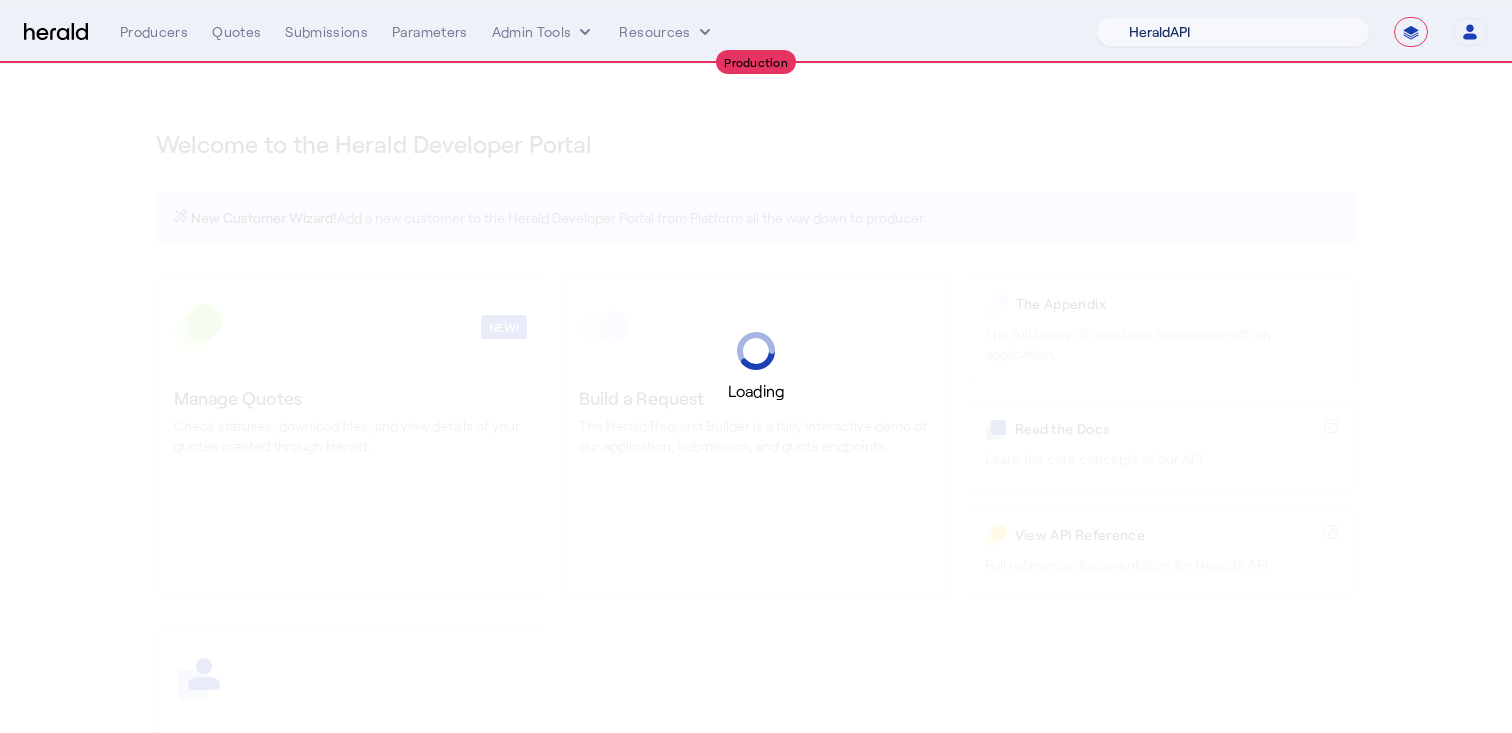 click on "1Fort   Acrisure   Acturis   Affinity Advisors   Affinity Risk   Agentero   AmWins   Anzen   Aon   Appulate   Arch   Assurely   BTIS   Babbix   Berxi   Billy   BindHQ   Bold Penguin    Bolt   Bond   Boxx   Brightway   Brit Demo Sandbox   Broker Buddha   Buddy   Bunker   Burns Wilcox   CNA Test   CRC   CS onboarding test account   Chubb Test   Citadel   Coalition   Coast   Coterie Test   Counterpart    CoverForce   CoverWallet   Coverdash   Coverhound   Cowbell   Cyber Example Platform   CyberPassport   Defy Insurance   Draftrs   ESpecialty   Embroker   Equal Parts   Exavalu   Ezyagent   Federacy Platform   FifthWall   Flow Speciality (Capitola)   Foundation   Founder Shield   Gaya   Gerent   GloveBox   Glow   Growthmill   HW Kaufman   Hartford Steam Boiler   Hawksoft   Heffernan Insurance Brokers   Herald Envoy Testing   HeraldAPI   Hypergato   Inchanted   Indemn.ai   Infinity   Insured.io   Insuremo   Insuritas   Irys   Jencap   Kamillio   Kayna   LTI Mindtree   Layr   Limit   Markel Test   Marsh   Novidea" at bounding box center [1233, 32] 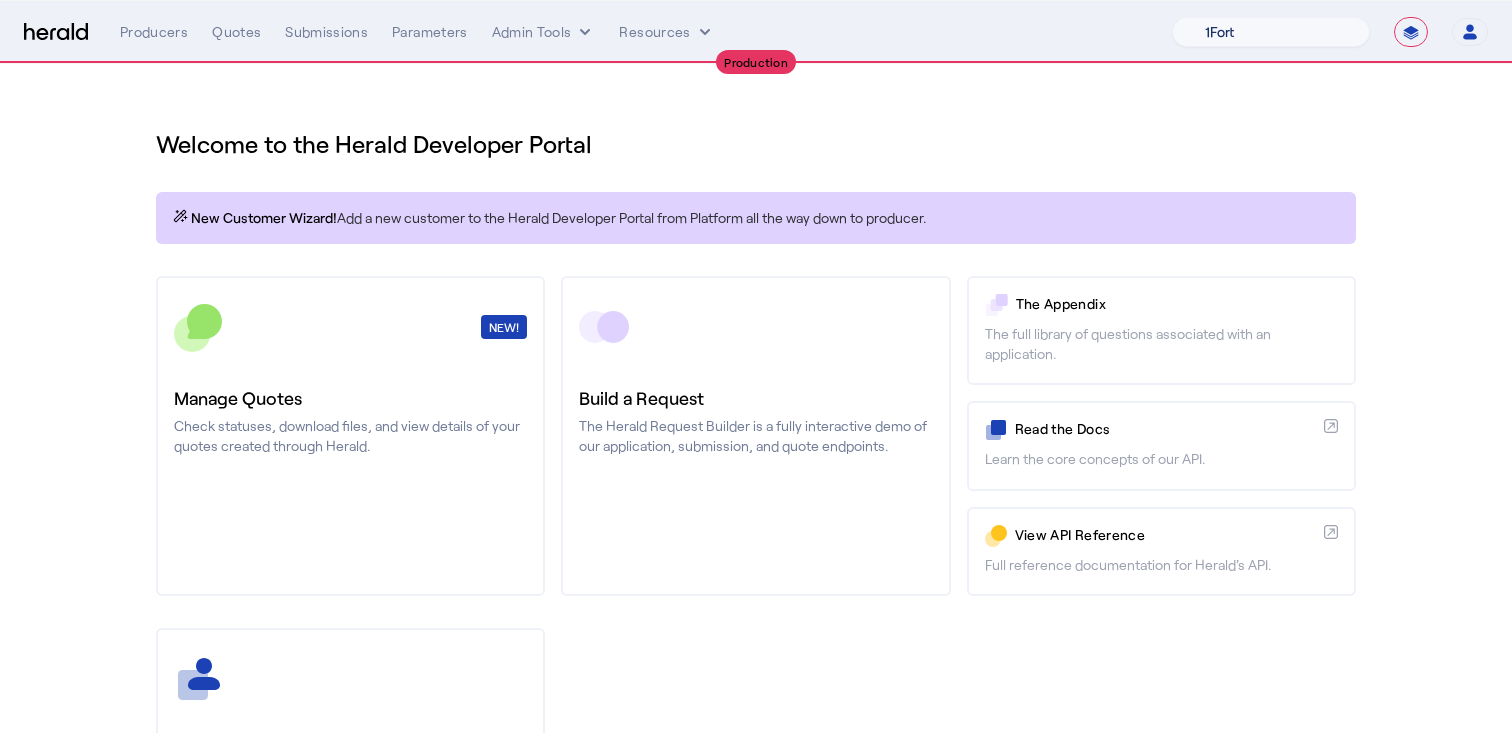 select on "pfm_h3db_crc" 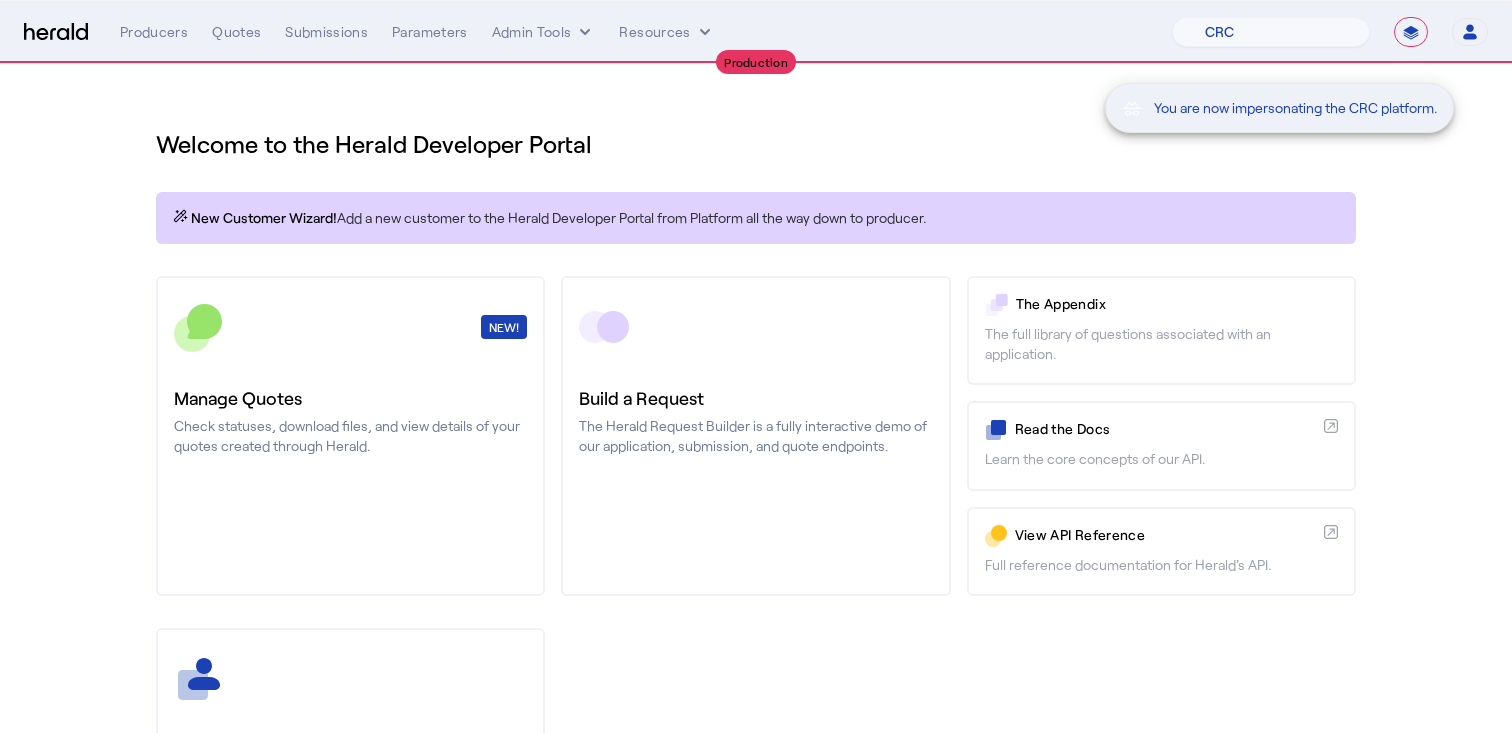click on "You are now impersonating the CRC platform." at bounding box center (756, 366) 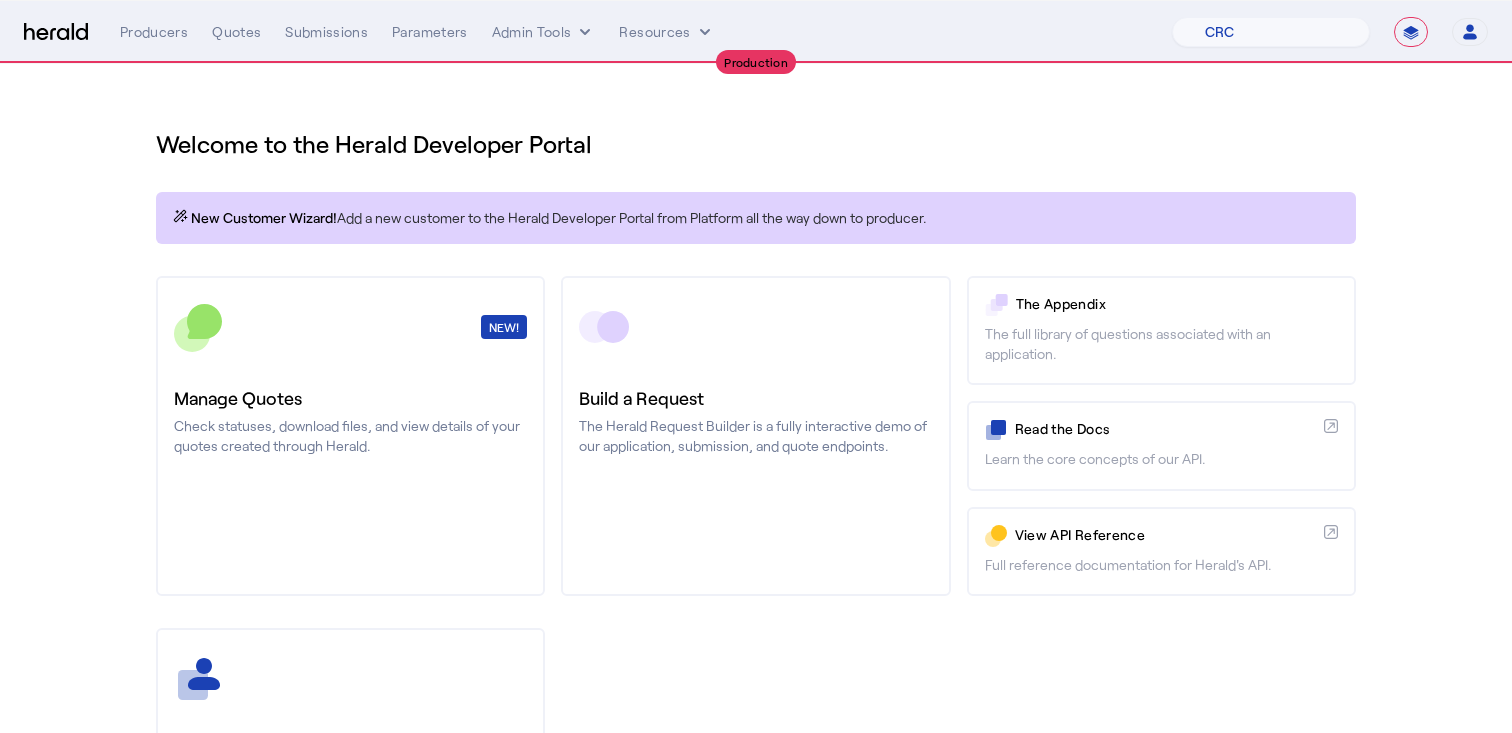 click on "Quotes" at bounding box center (236, 32) 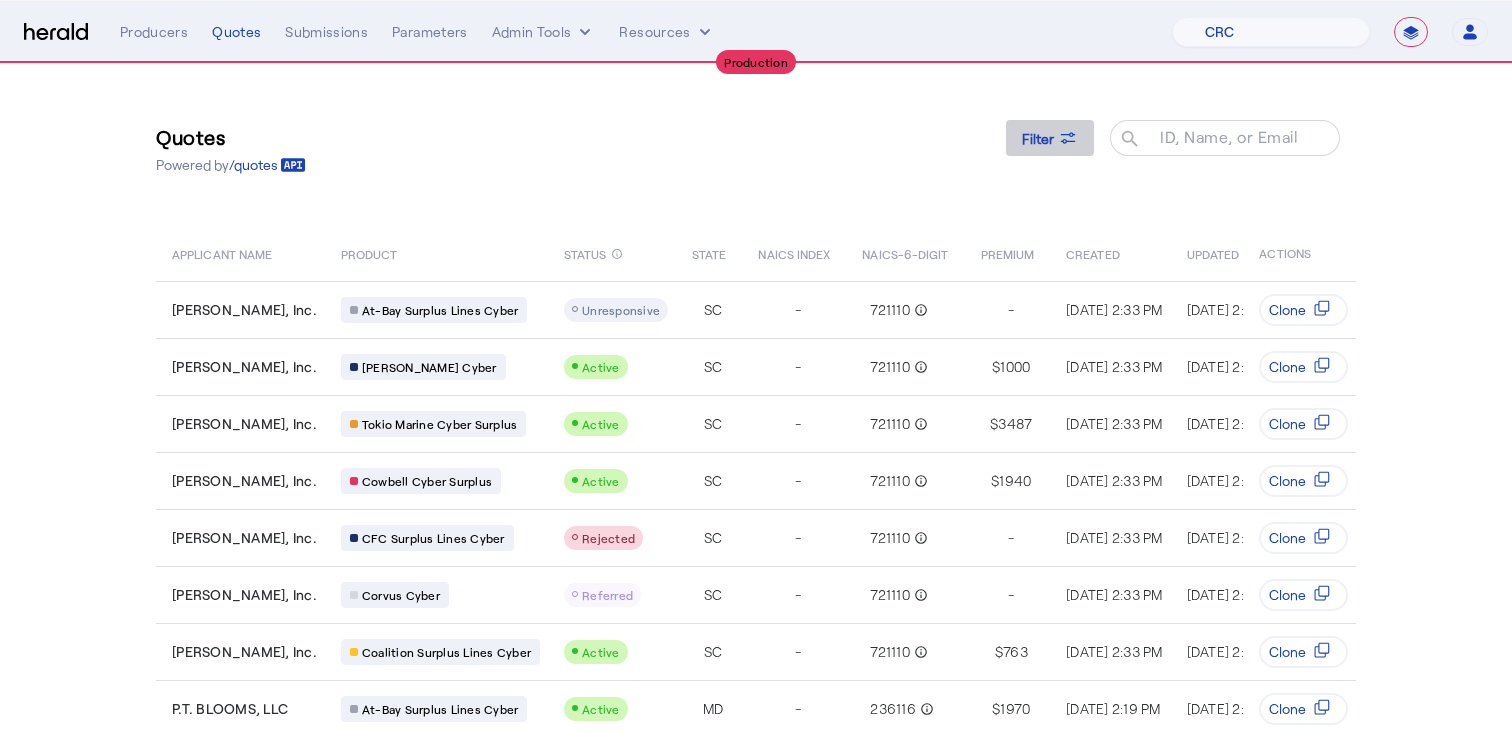 click on "Filter" at bounding box center [1038, 138] 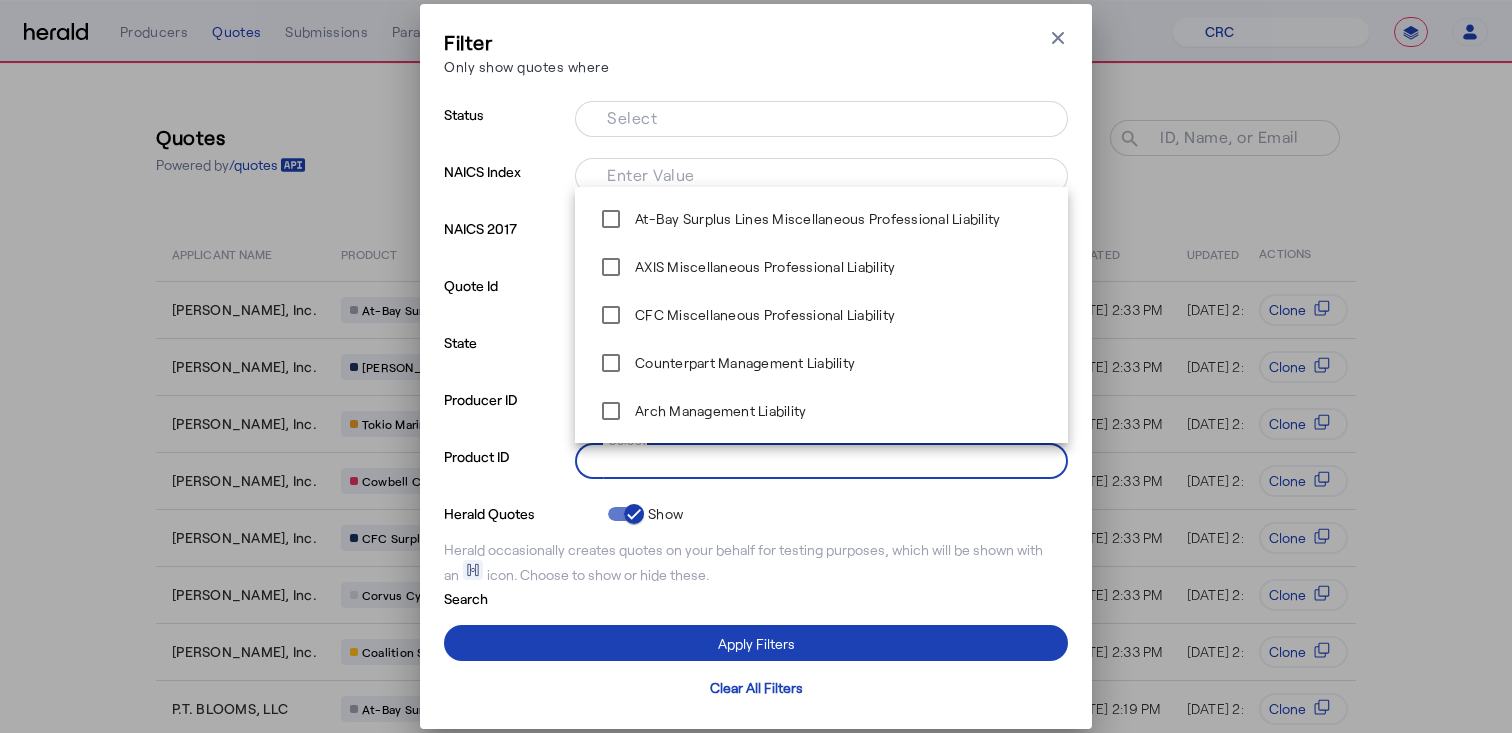 click on "Select" at bounding box center [817, 459] 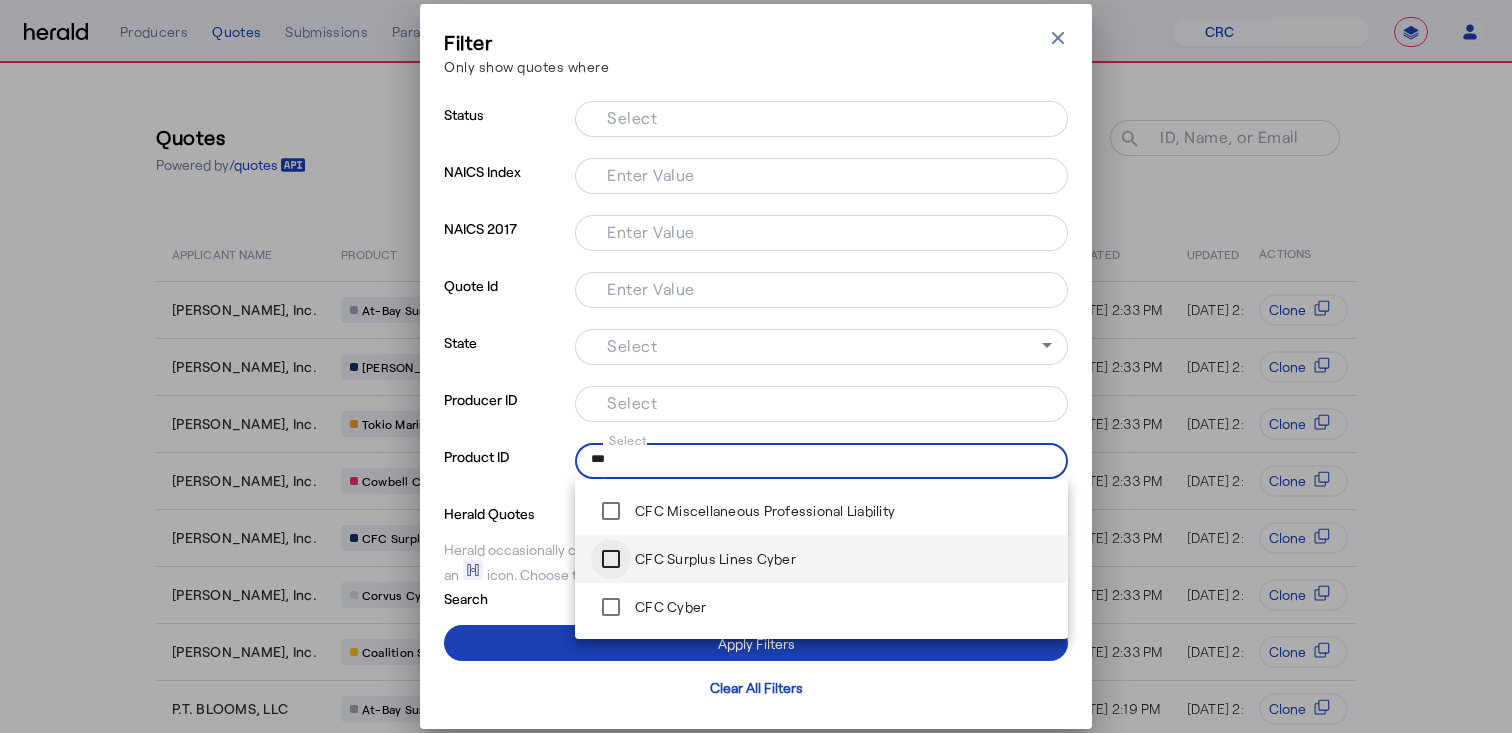 type on "***" 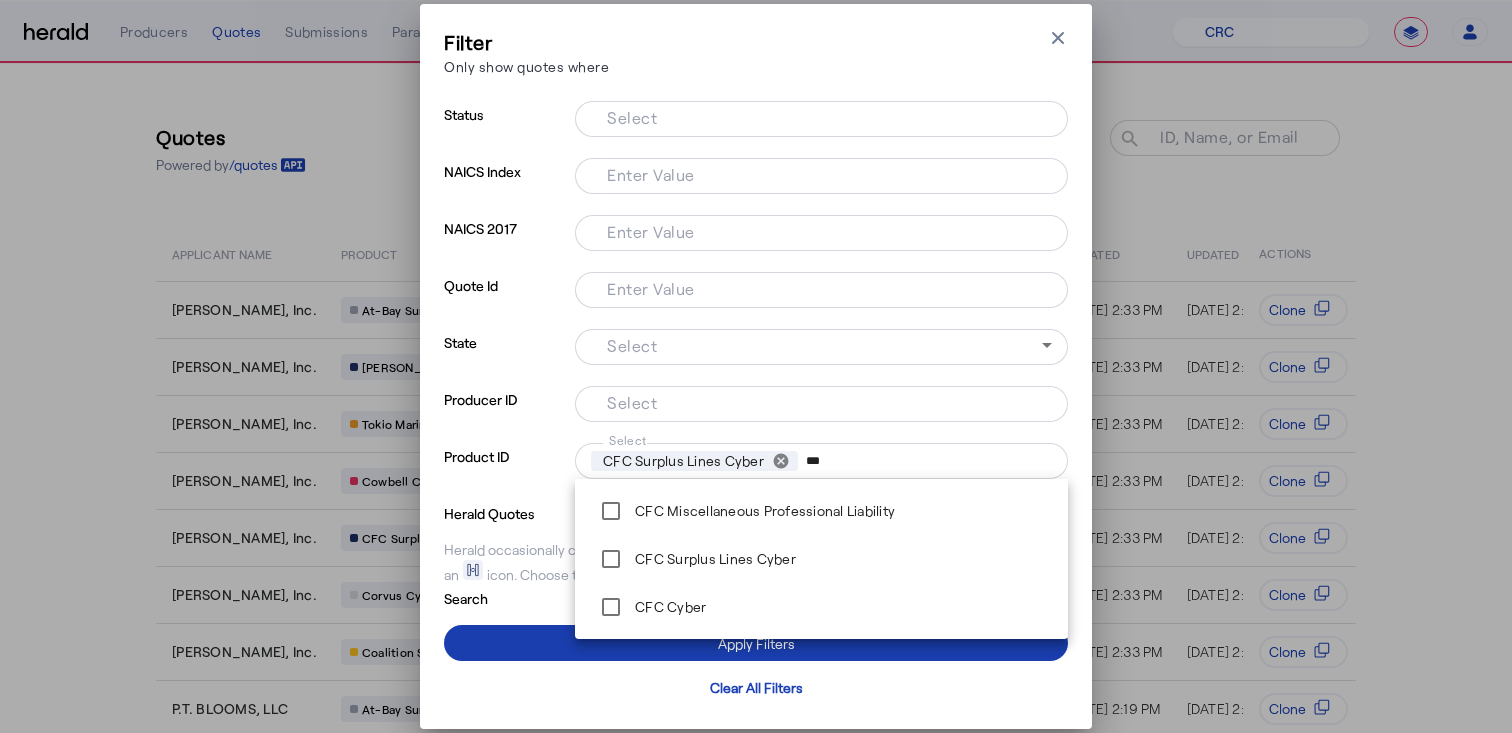 click at bounding box center [756, 643] 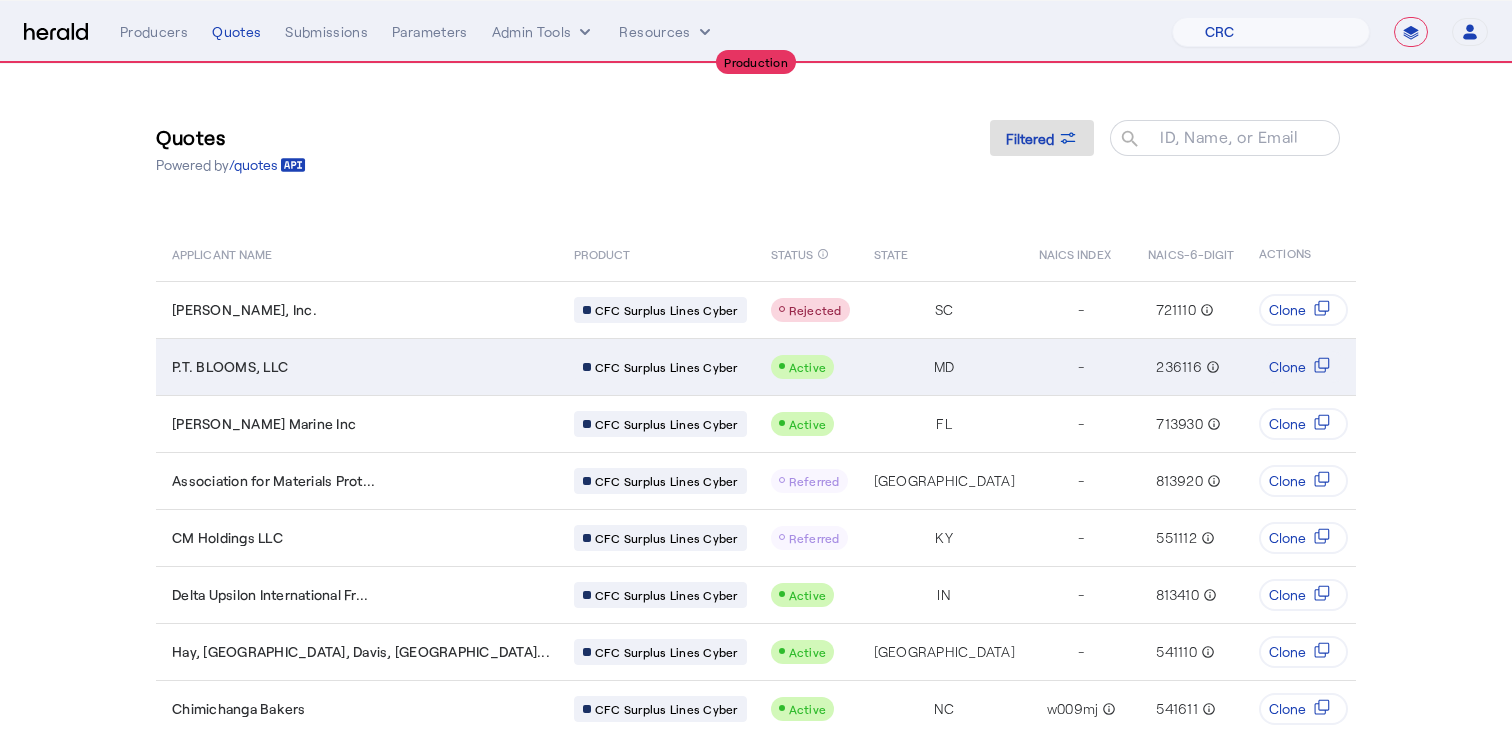 click on "P.T. BLOOMS, LLC" at bounding box center [361, 367] 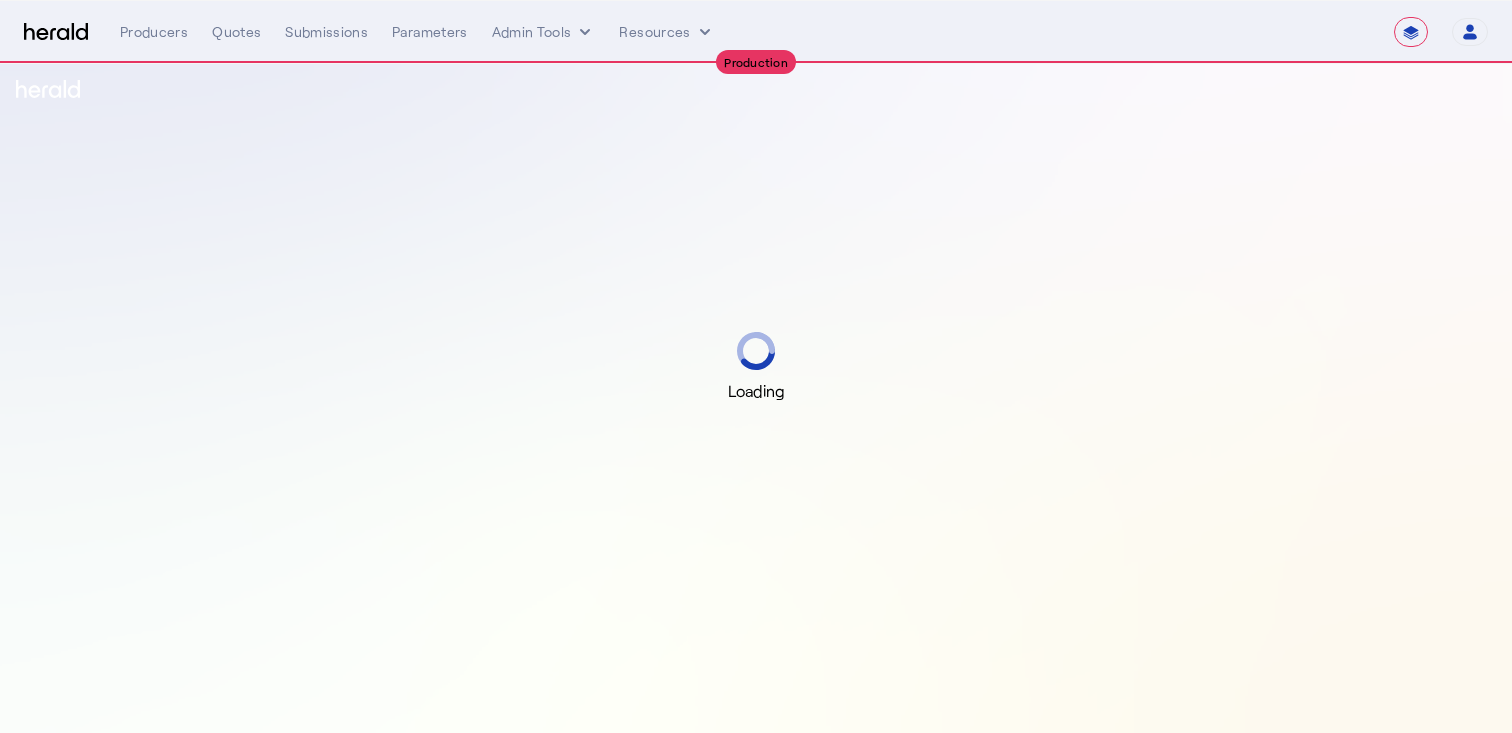 select on "**********" 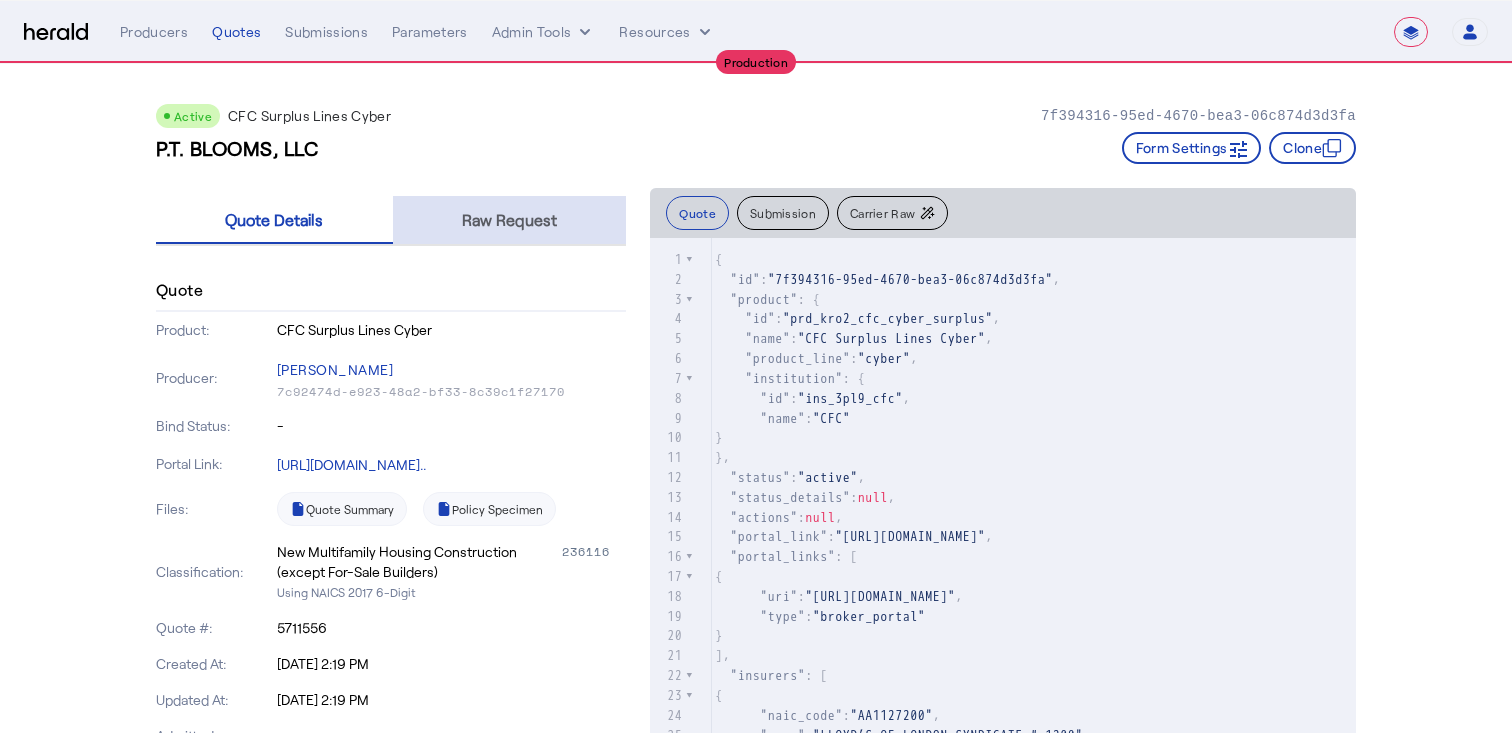 click on "Raw Request" at bounding box center [509, 220] 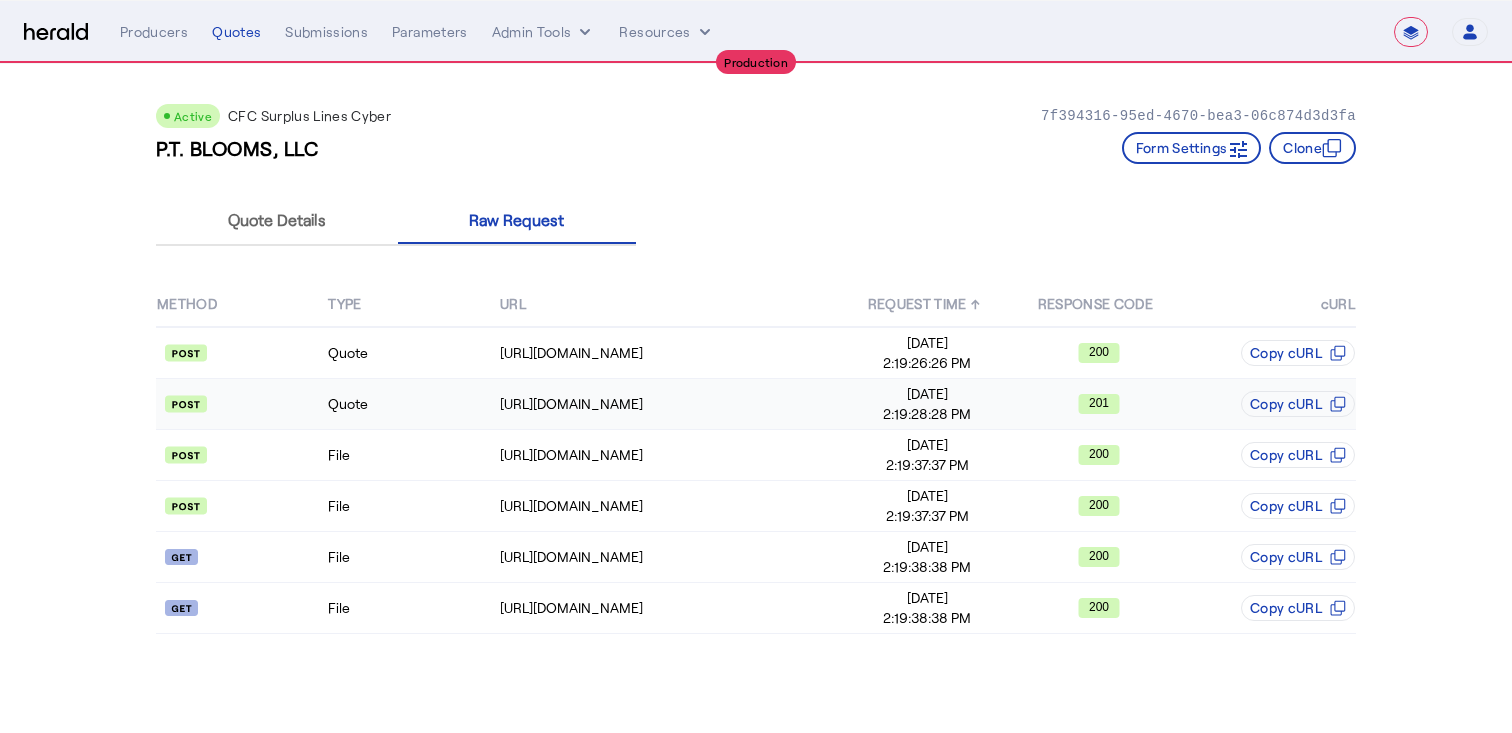 click on "Quote" 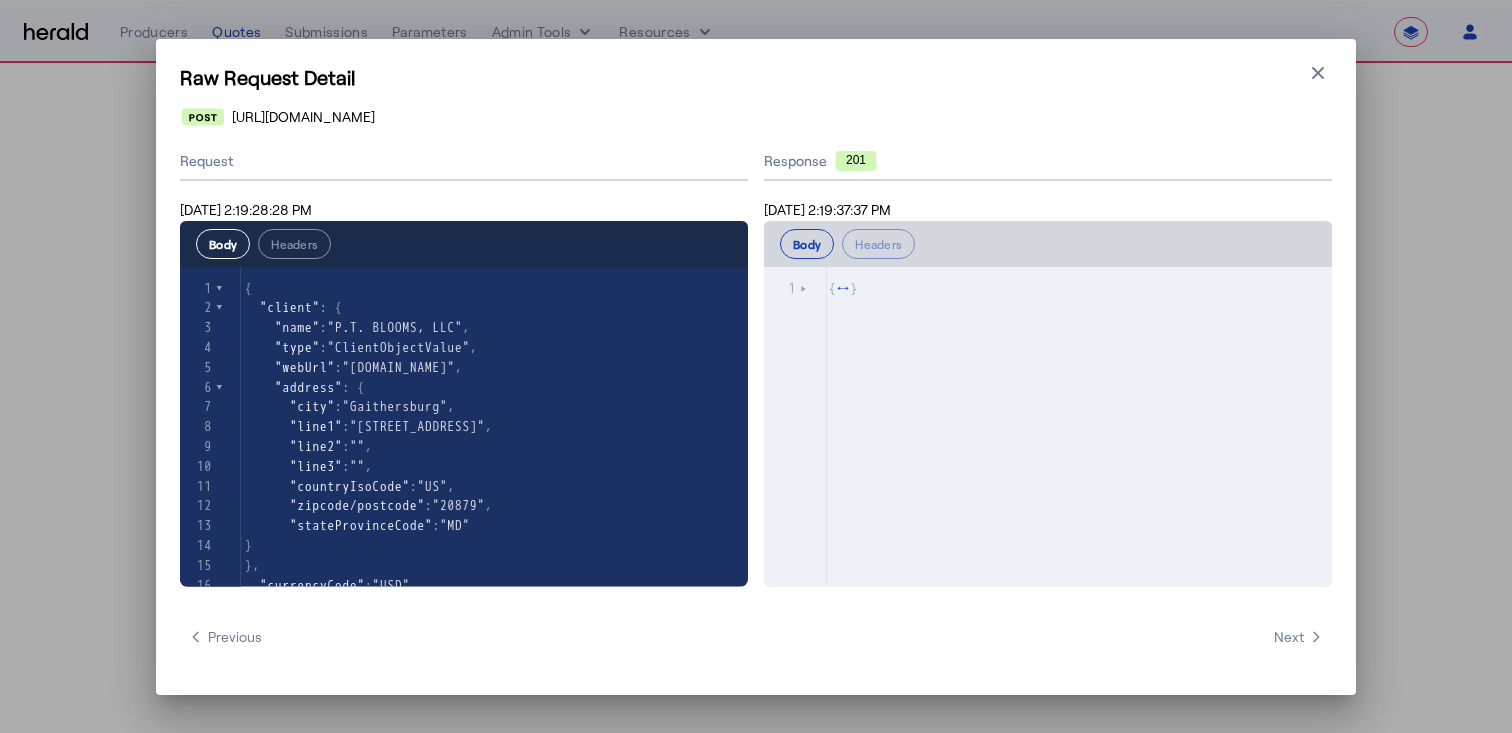 click on "xxxxxxxxxx 778   1 { ↔ }" at bounding box center (1073, 452) 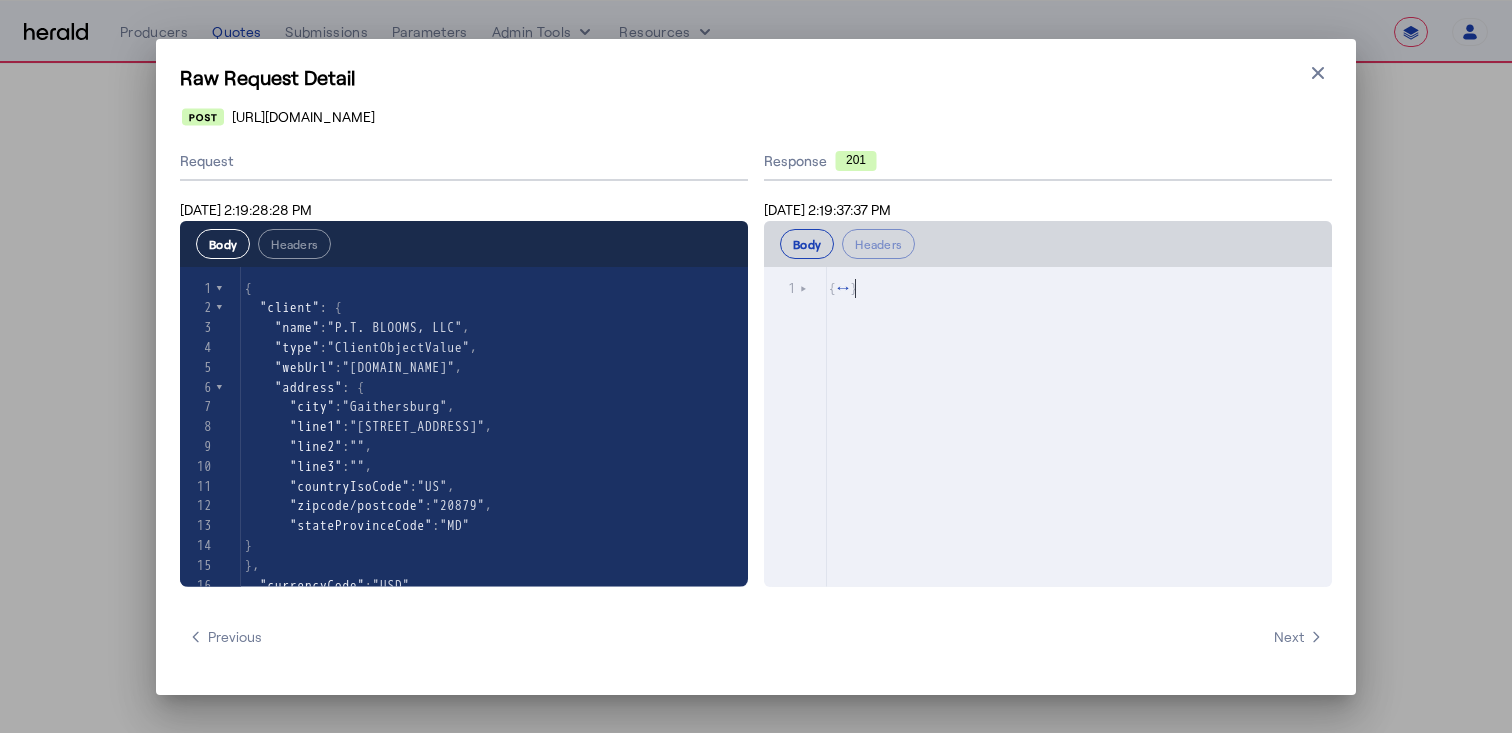 type on "**********" 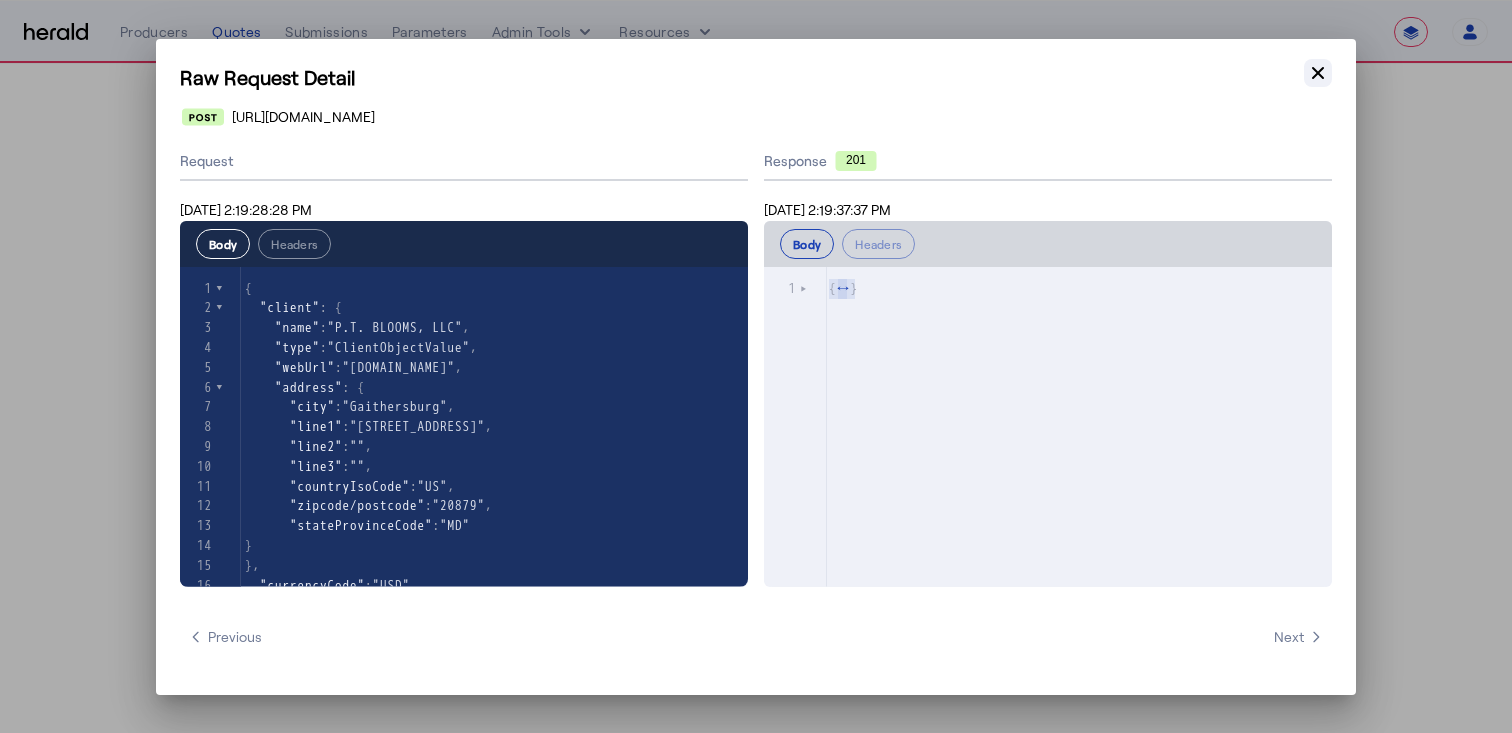 click 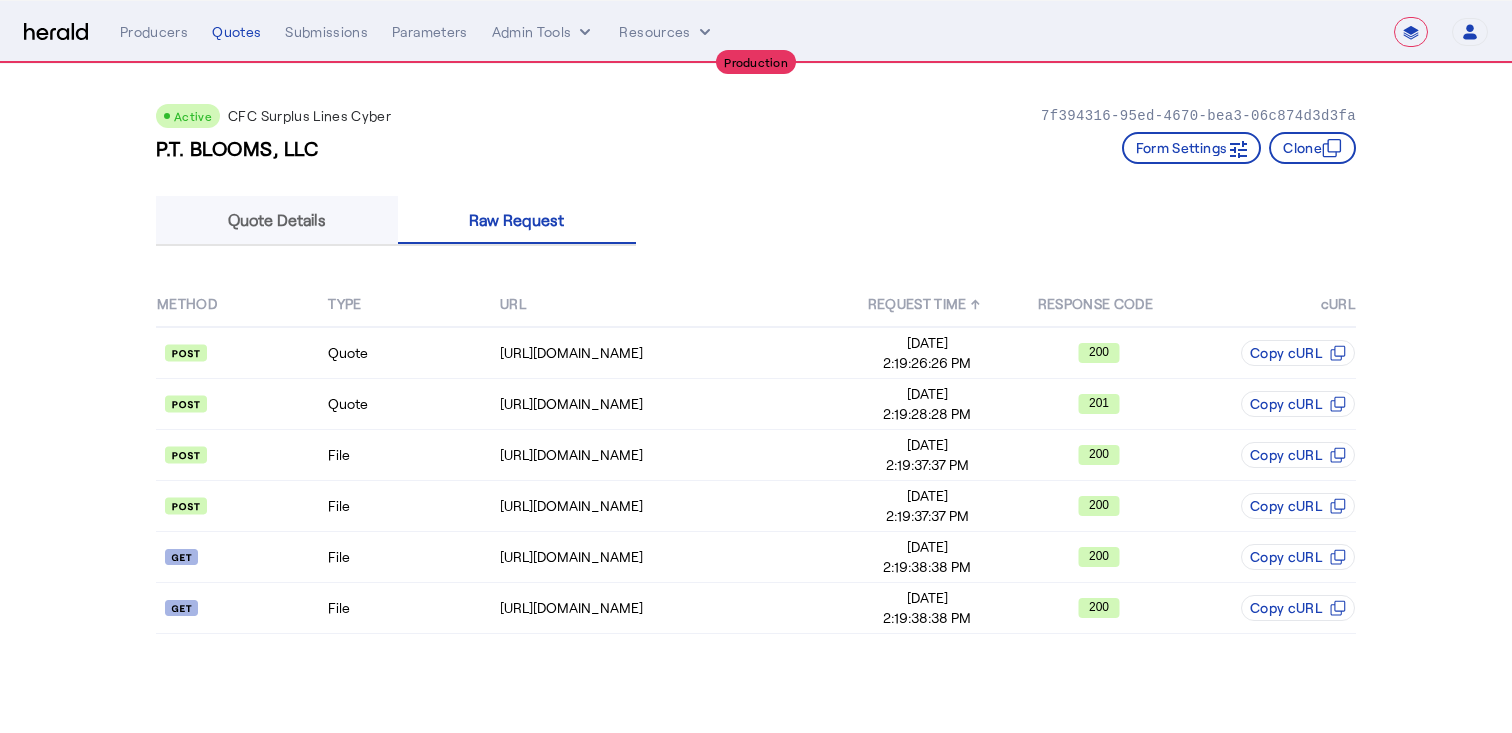 click on "Quote Details" at bounding box center [277, 220] 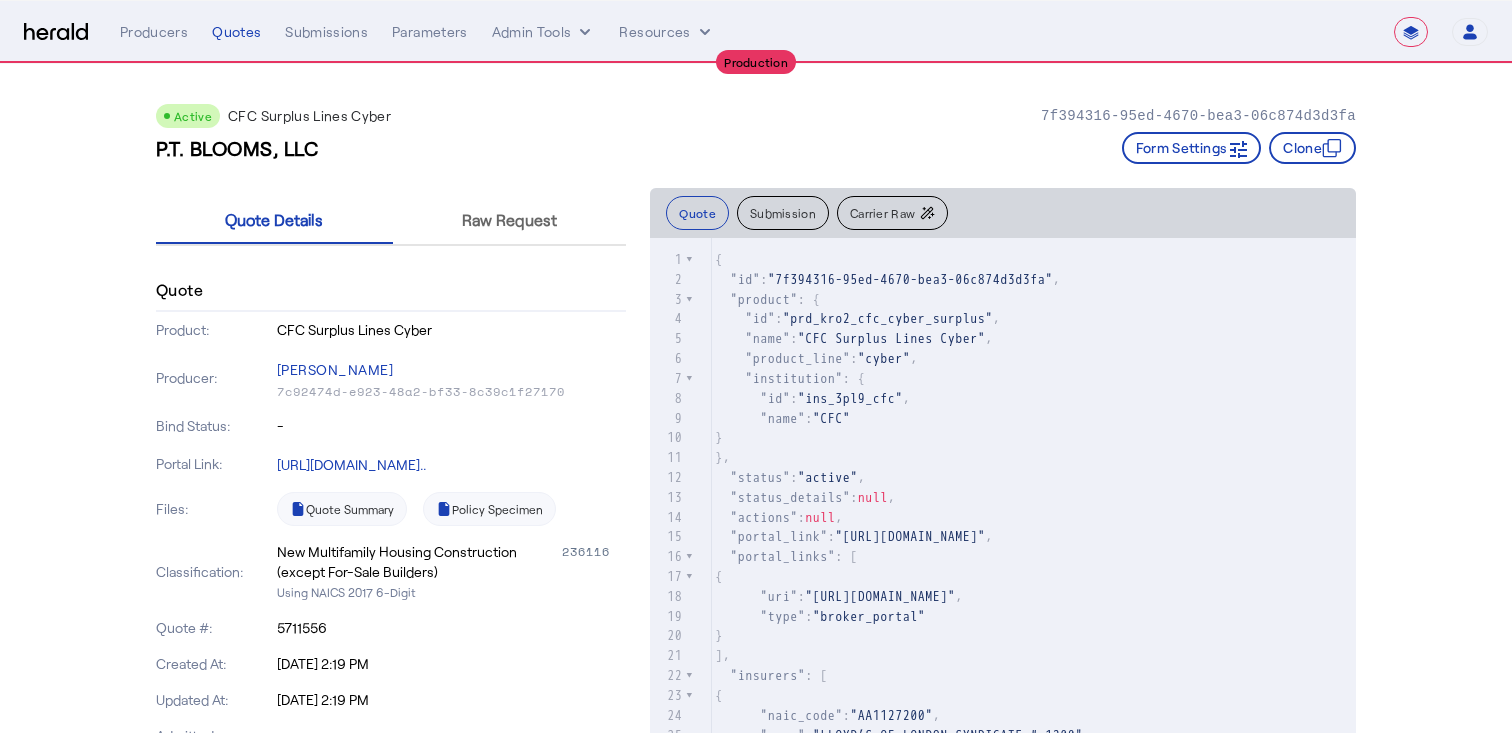 scroll, scrollTop: 345, scrollLeft: 0, axis: vertical 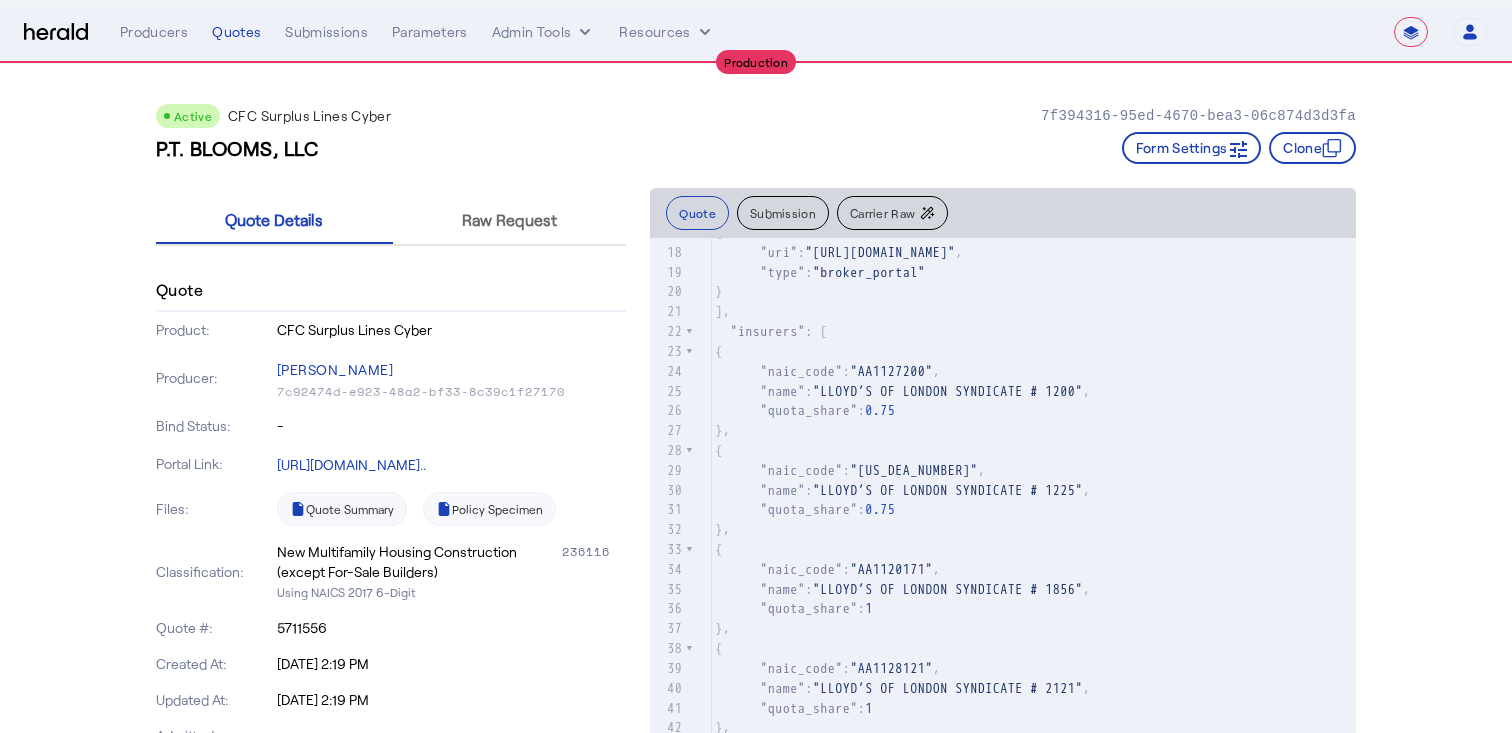 click on "]," 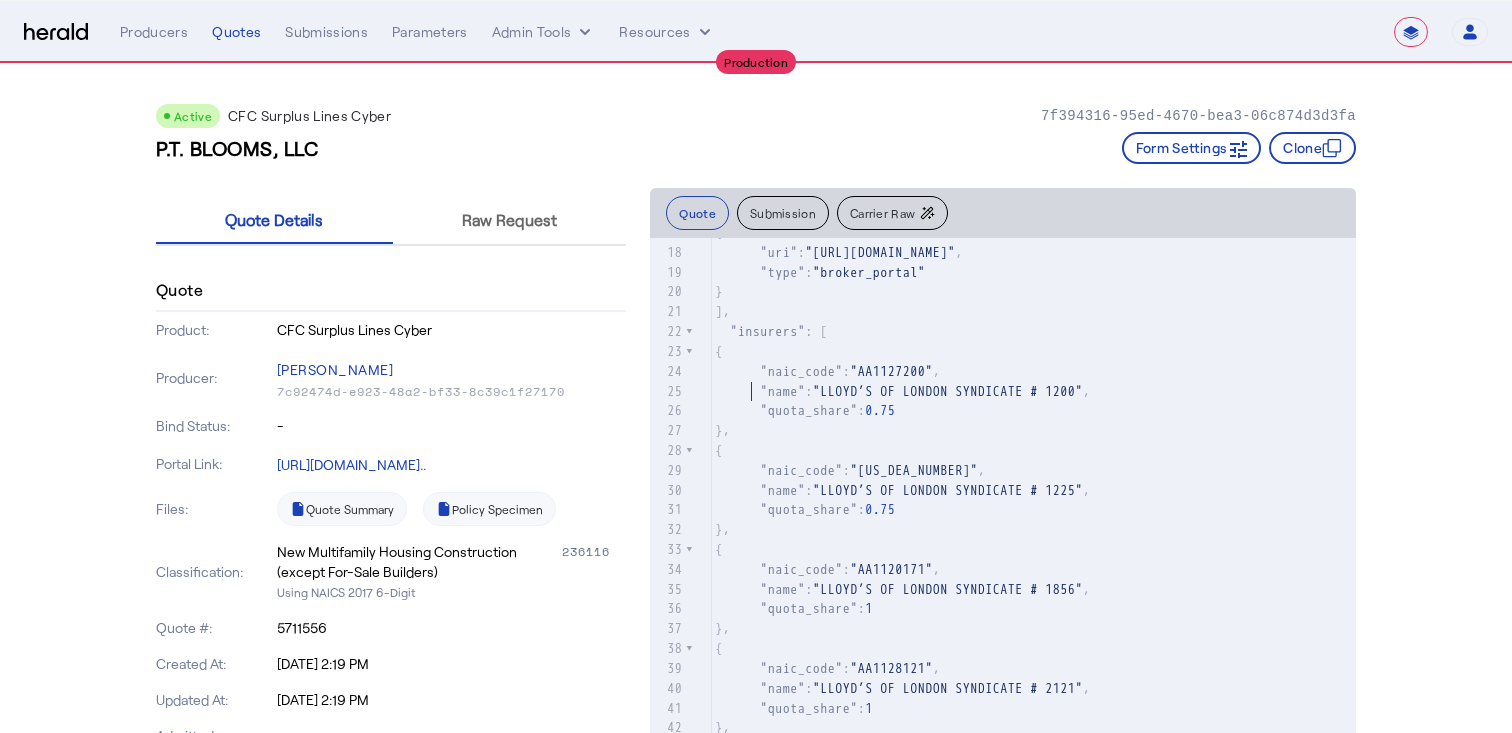 scroll, scrollTop: 0, scrollLeft: 0, axis: both 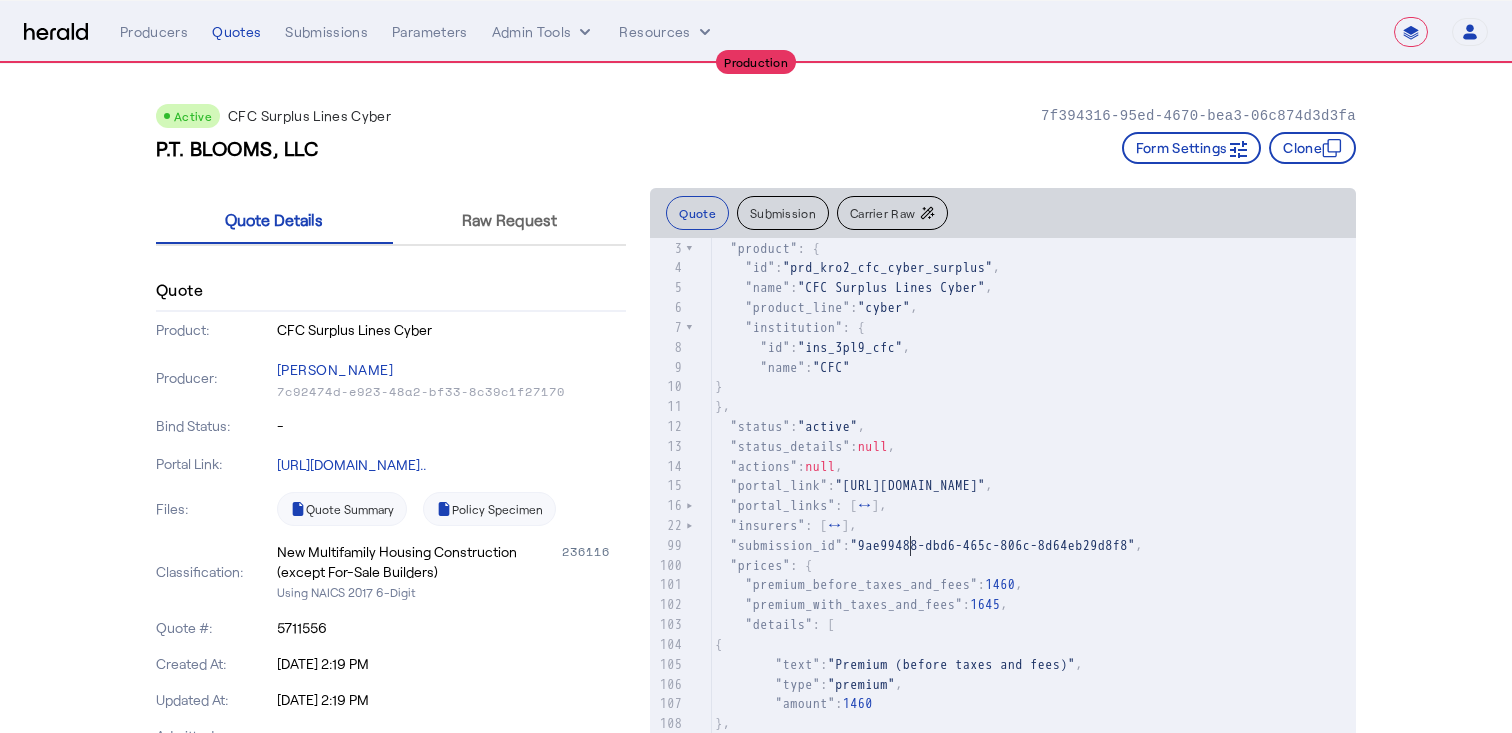 click on "1 { 2    "id" :  "7f394316-95ed-4670-bea3-06c874d3d3fa" , 3    "product" : { 4      "id" :  "prd_kro2_cfc_cyber_surplus" , 5      "name" :  "CFC Surplus Lines Cyber" , 6      "product_line" :  "cyber" , 7      "institution" : { 8        "id" :  "ins_3pl9_cfc" , 9        "name" :  "CFC" 10     } 11   }, 12    "status" :  "active" , 13    "status_details" :  null , 14    "actions" :  null , 15    "portal_link" :  "[URL][DOMAIN_NAME]" , 16    "portal_links" : [ ↔ ], 22    "insurers" : [ ↔ ], 99    "submission_id" :  "9ae99488-dbd6-465c-806c-8d64eb29d8f8" , 100    "prices" : { 101      "premium_before_taxes_and_fees" :  1460 , 102      "premium_with_taxes_and_fees" :  1645 , 103      "details" : [ 104       { 105          "text" :  "Premium (before taxes and fees)" , 106          "type" :  "premium" , 107          "amount" :  1460 108       }, 109       { 110" 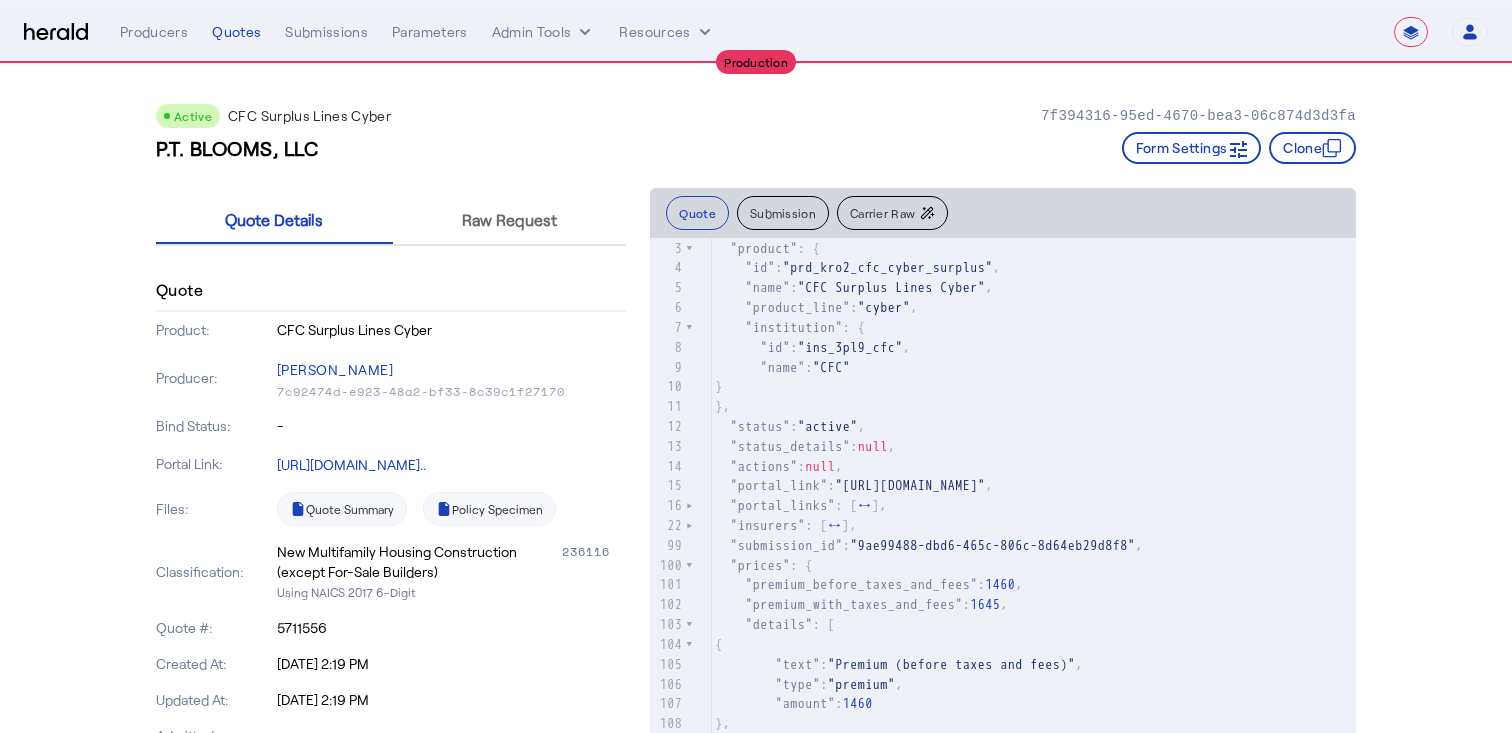 scroll, scrollTop: 522, scrollLeft: 0, axis: vertical 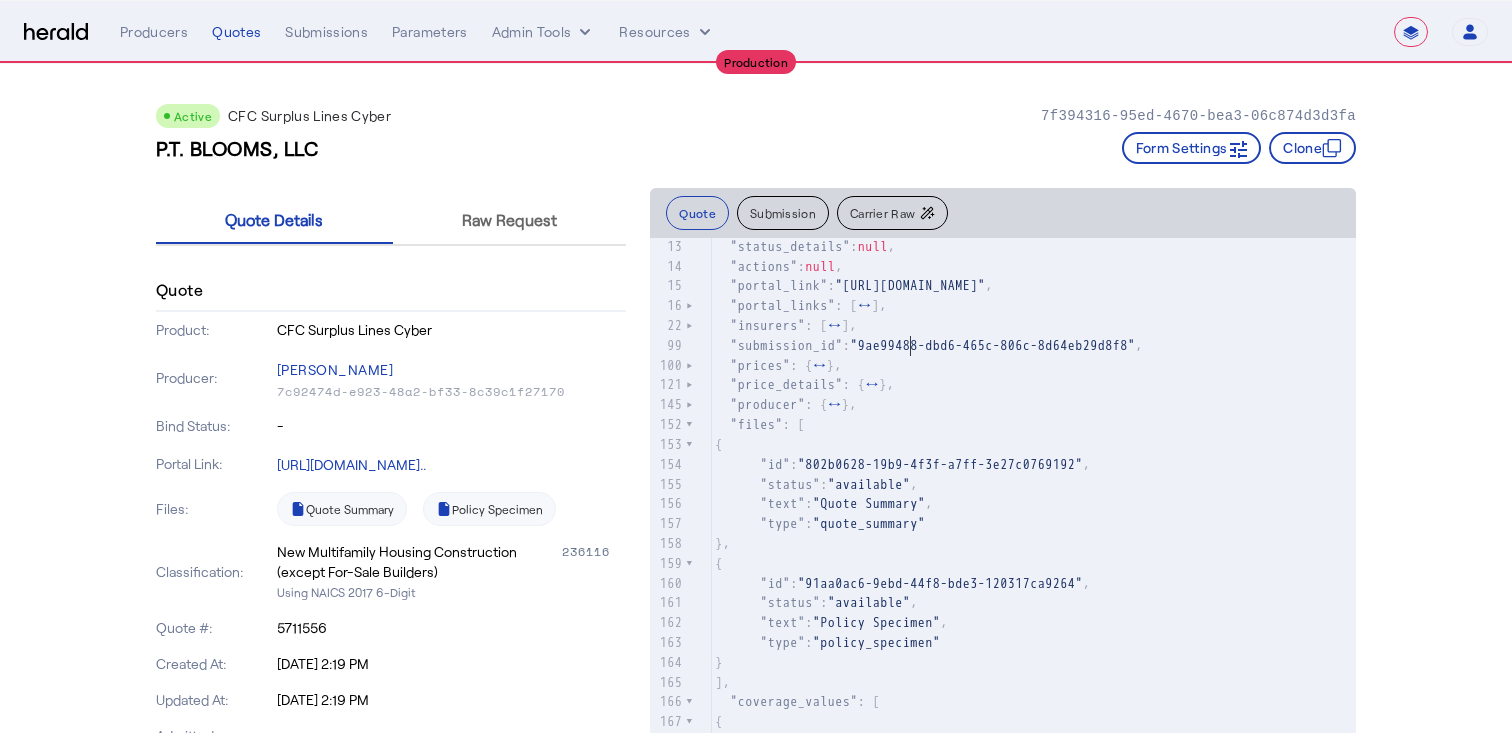 click on "152" 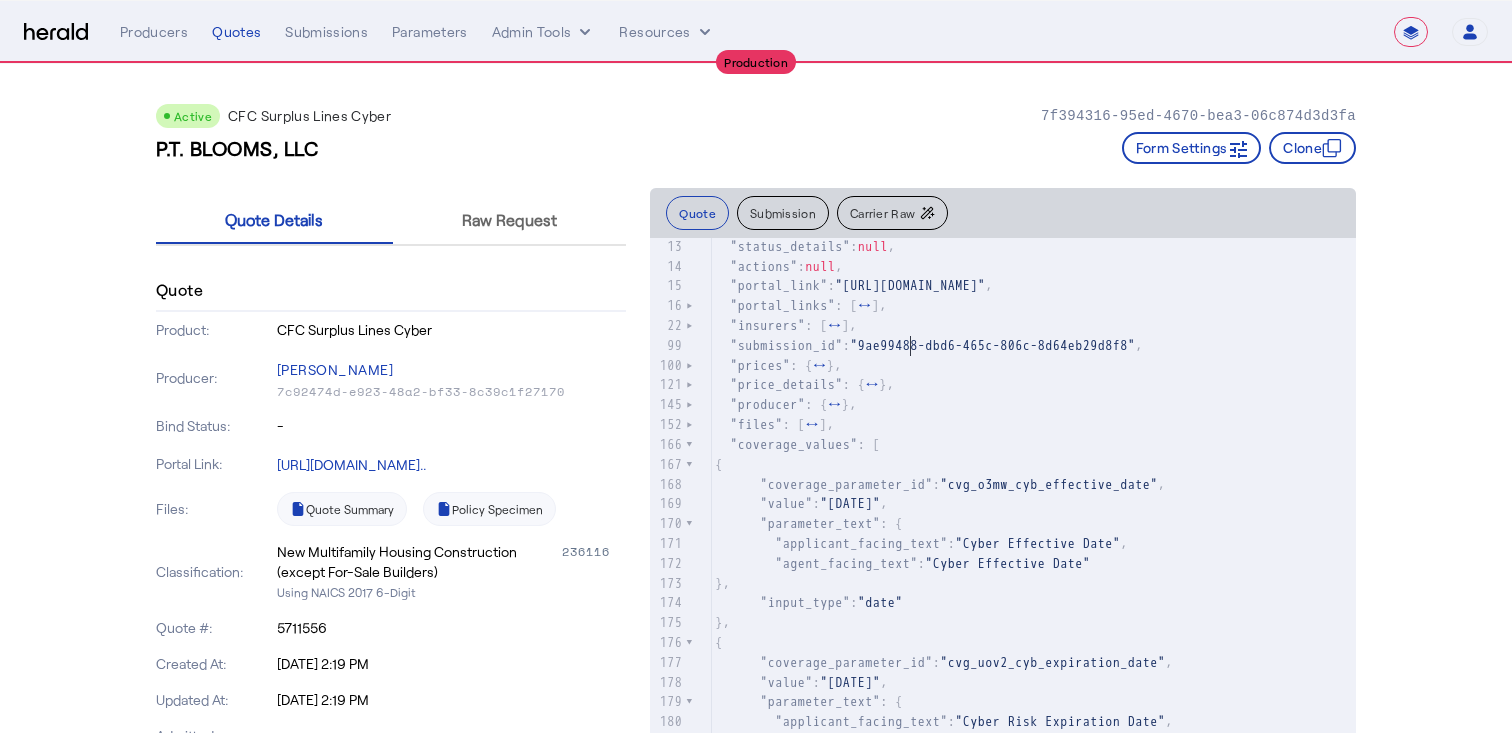 scroll, scrollTop: 0, scrollLeft: 0, axis: both 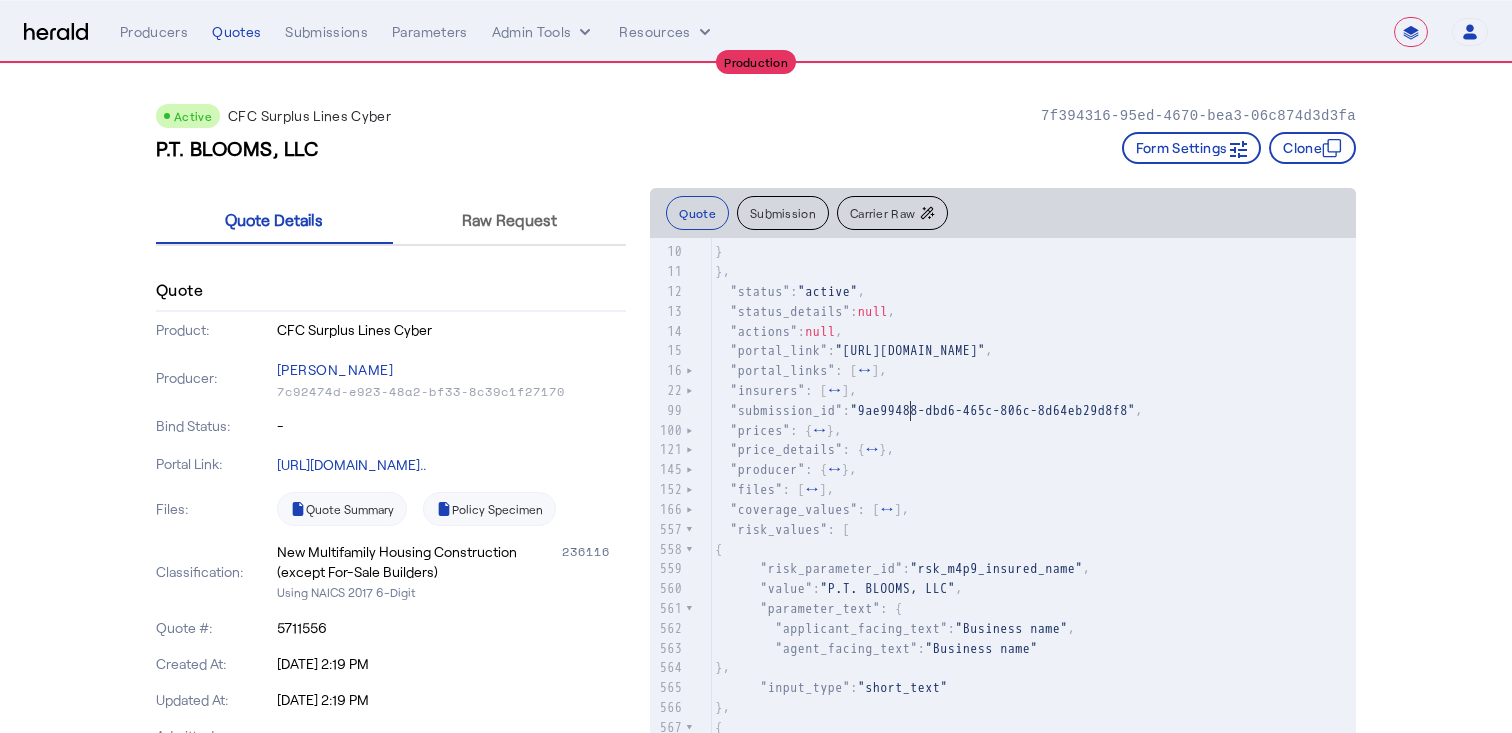 type on "**********" 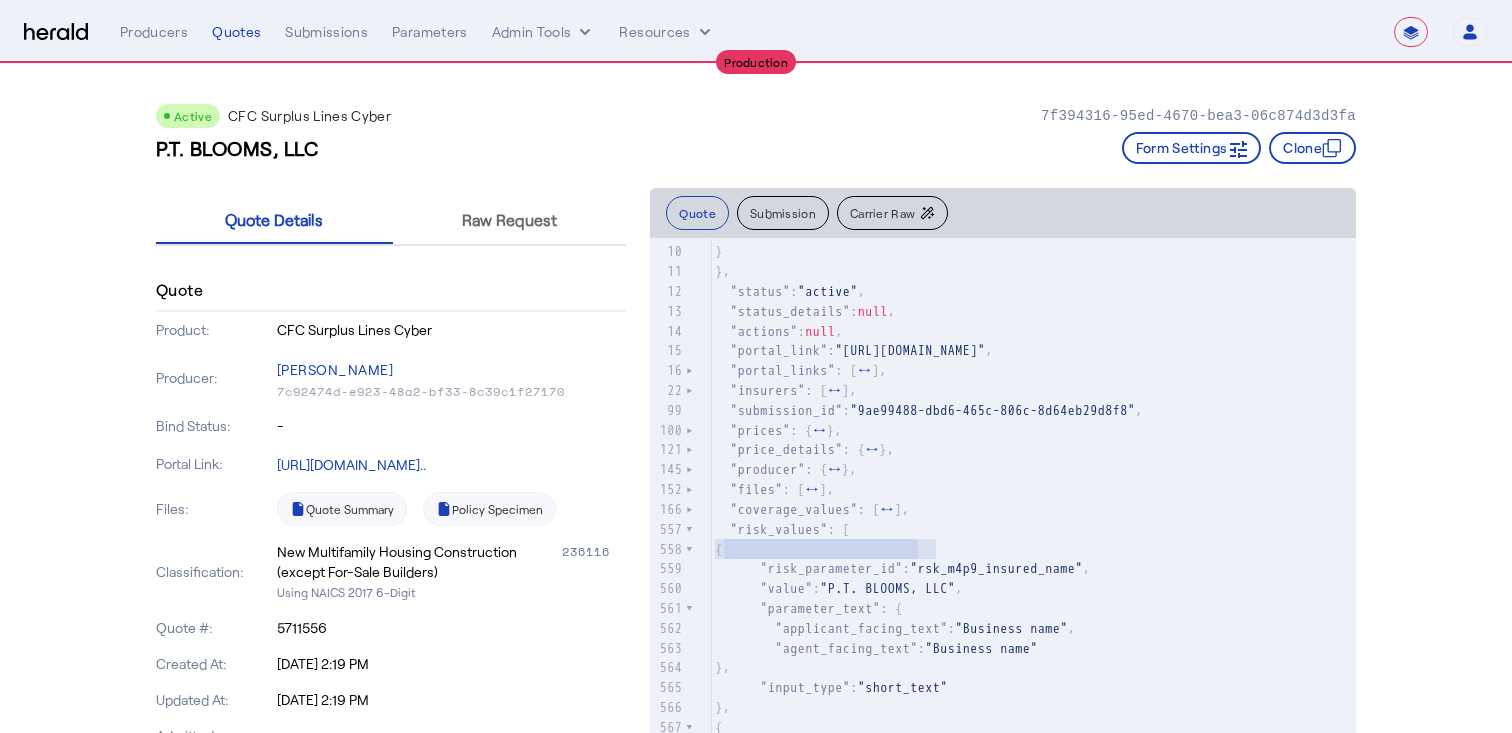 drag, startPoint x: 698, startPoint y: 541, endPoint x: 635, endPoint y: 541, distance: 63 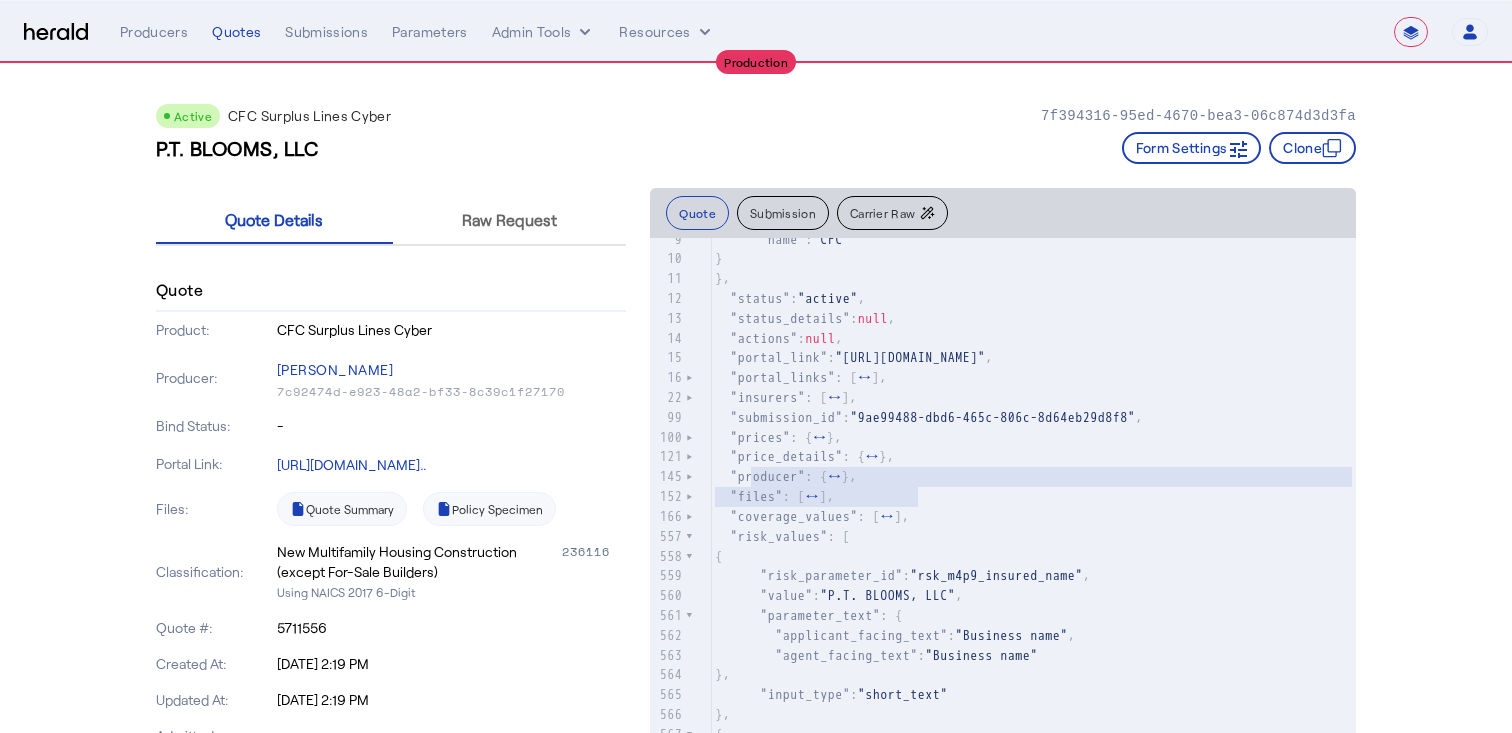 type on "**********" 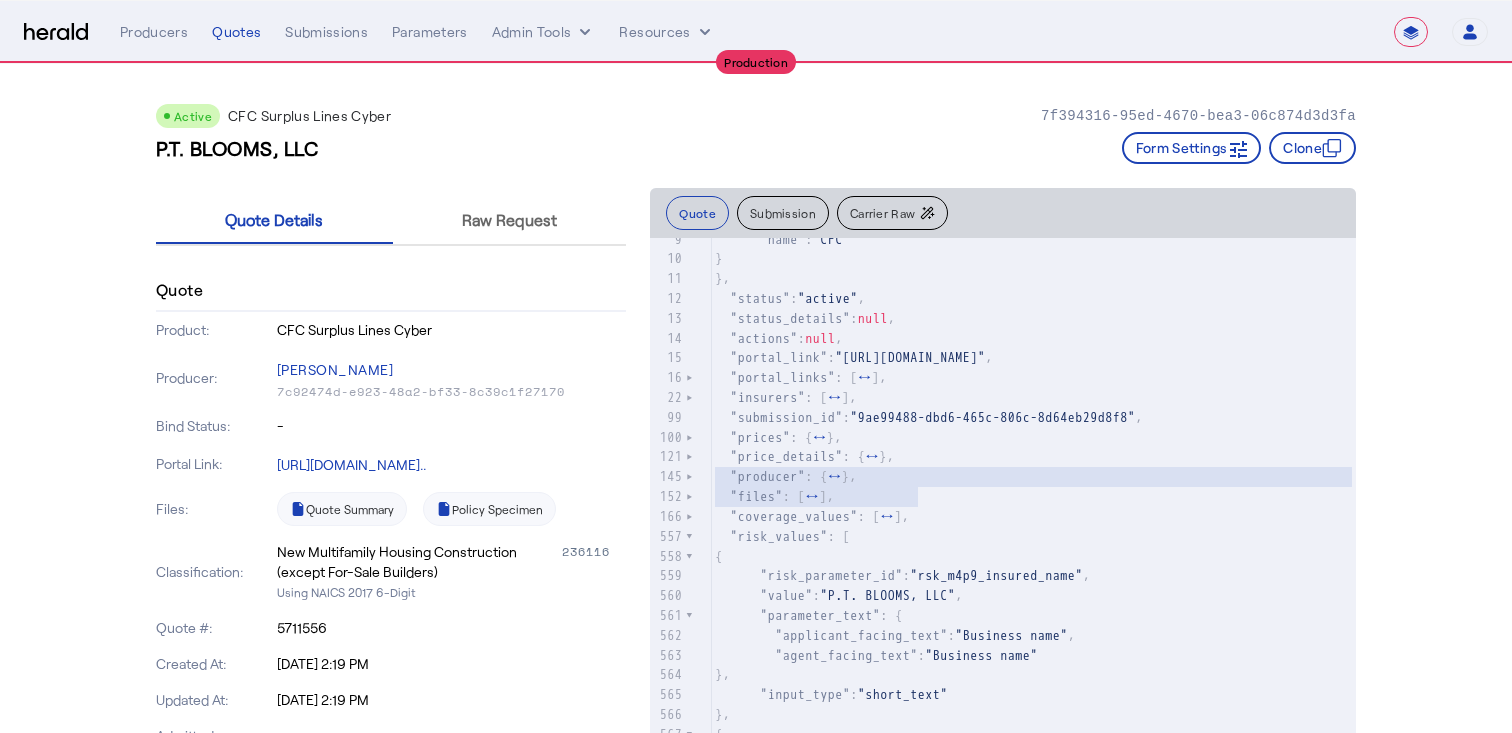 drag, startPoint x: 936, startPoint y: 502, endPoint x: 634, endPoint y: 473, distance: 303.3892 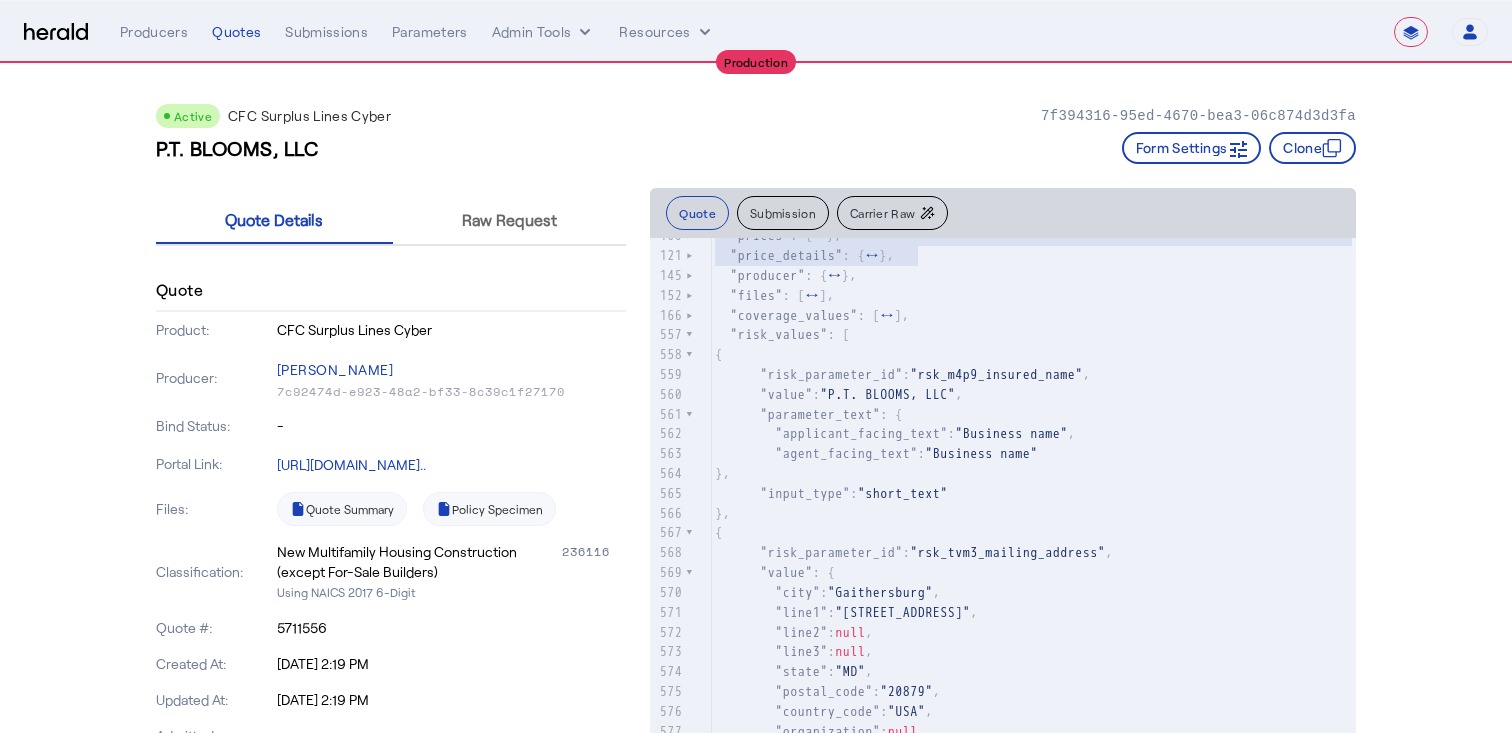 click on "569" 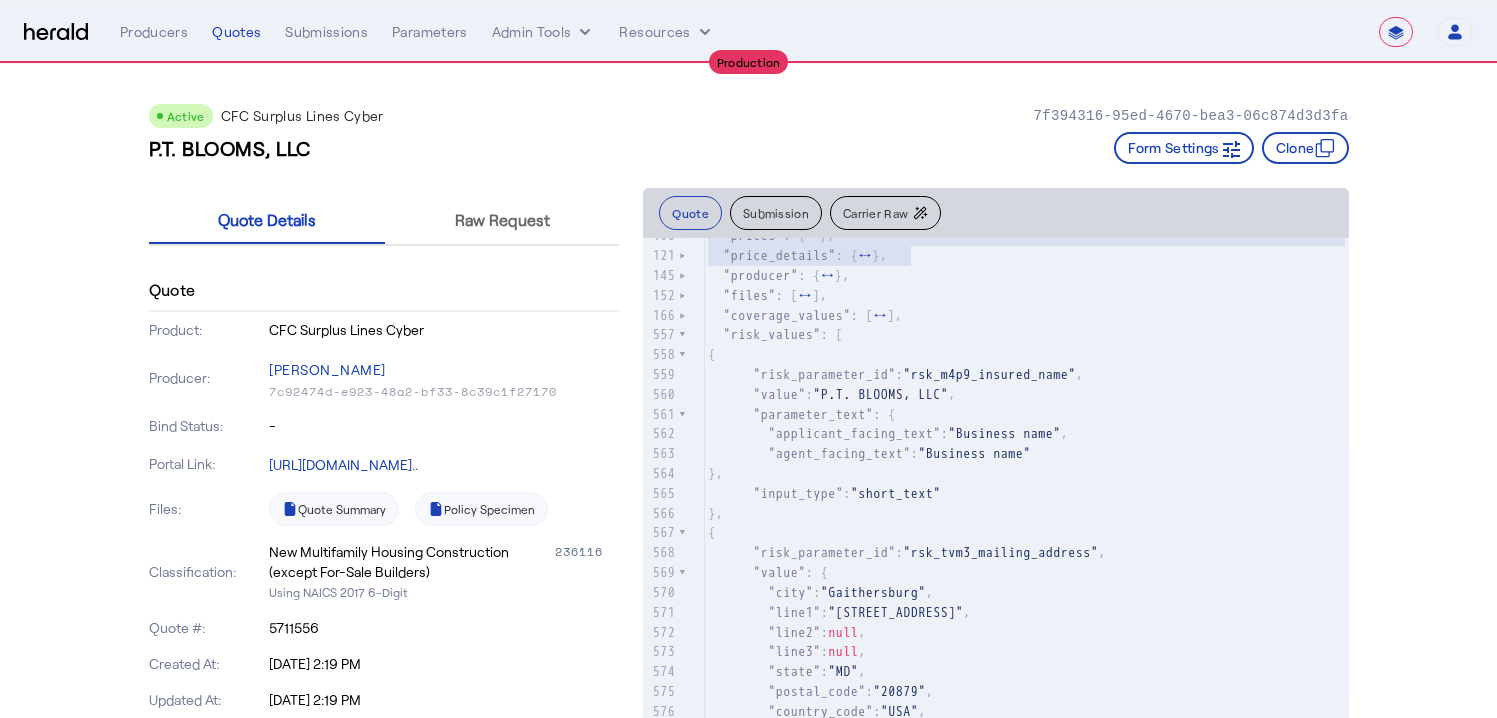 type 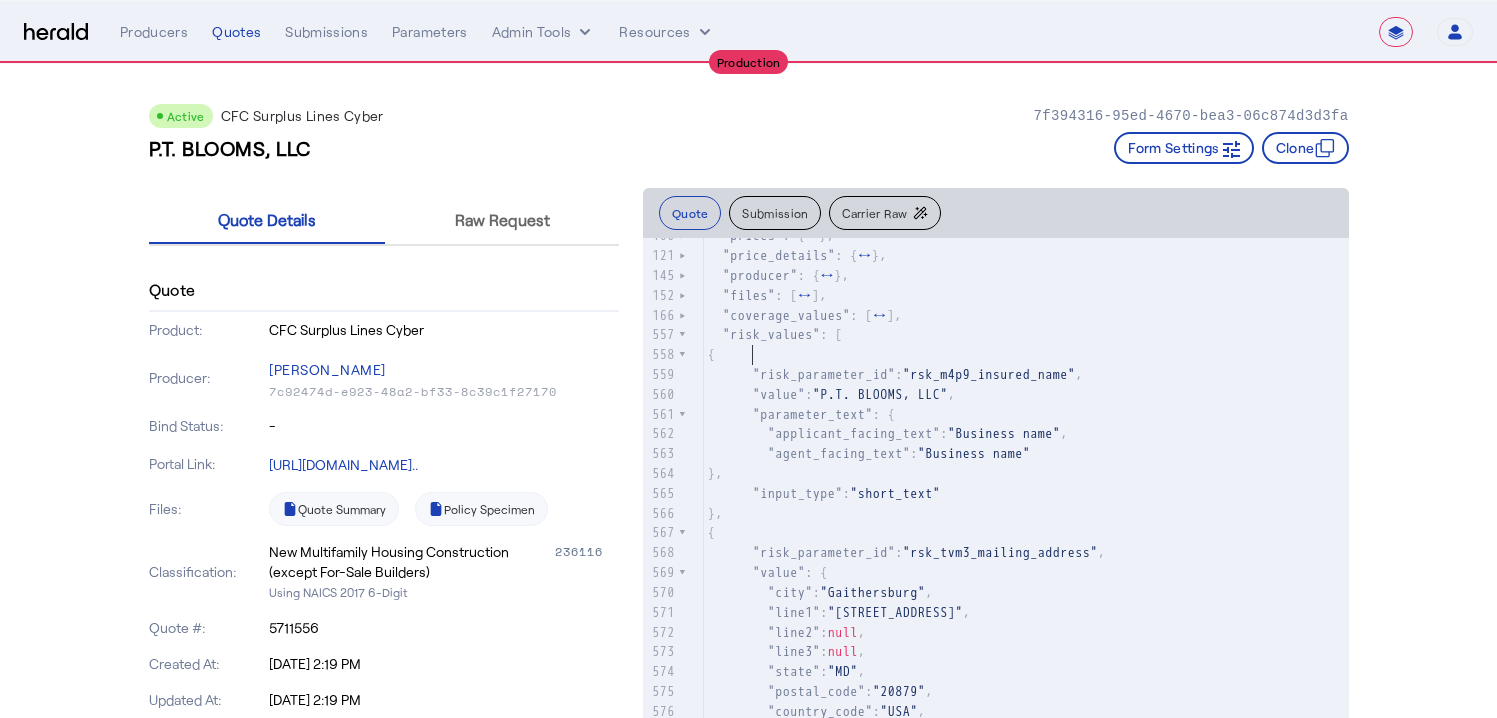 click on "Carrier Raw" 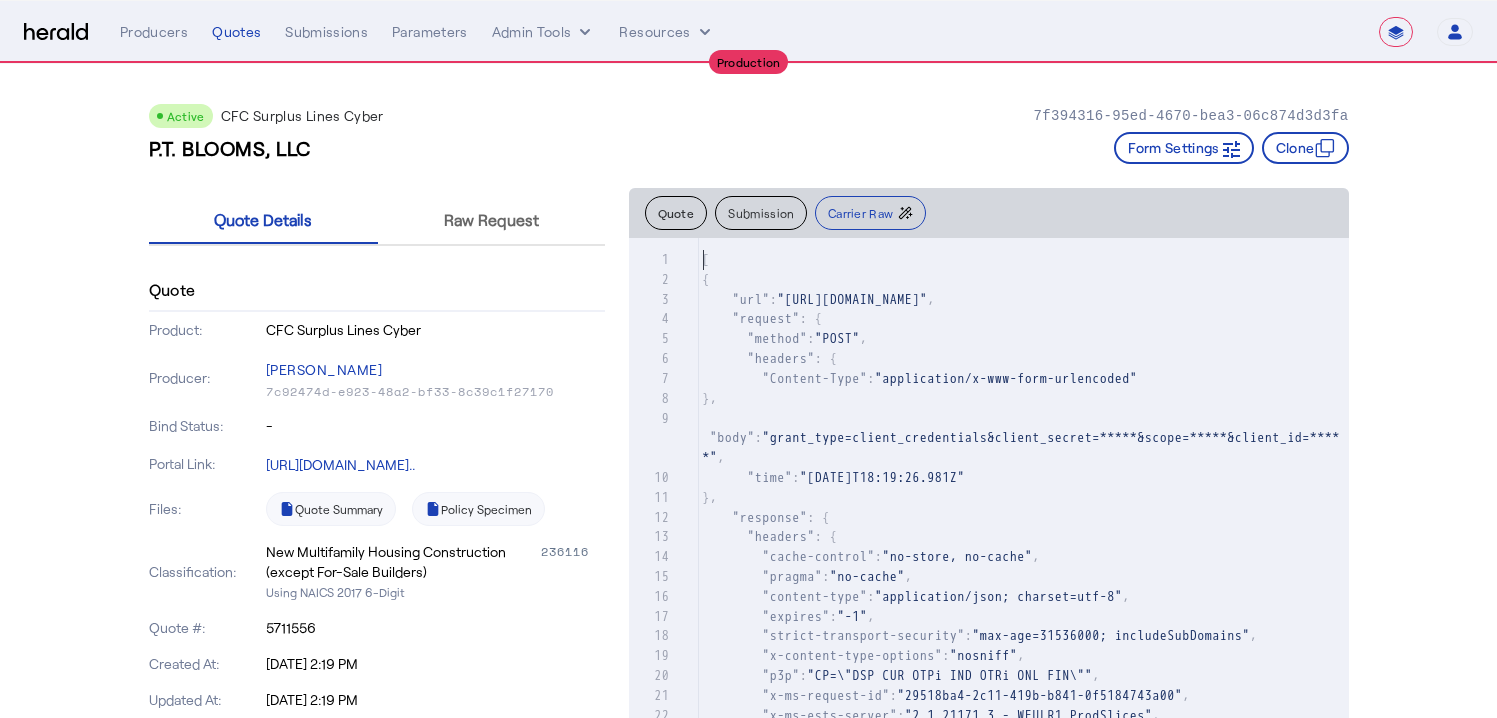 click on ""headers" : {" 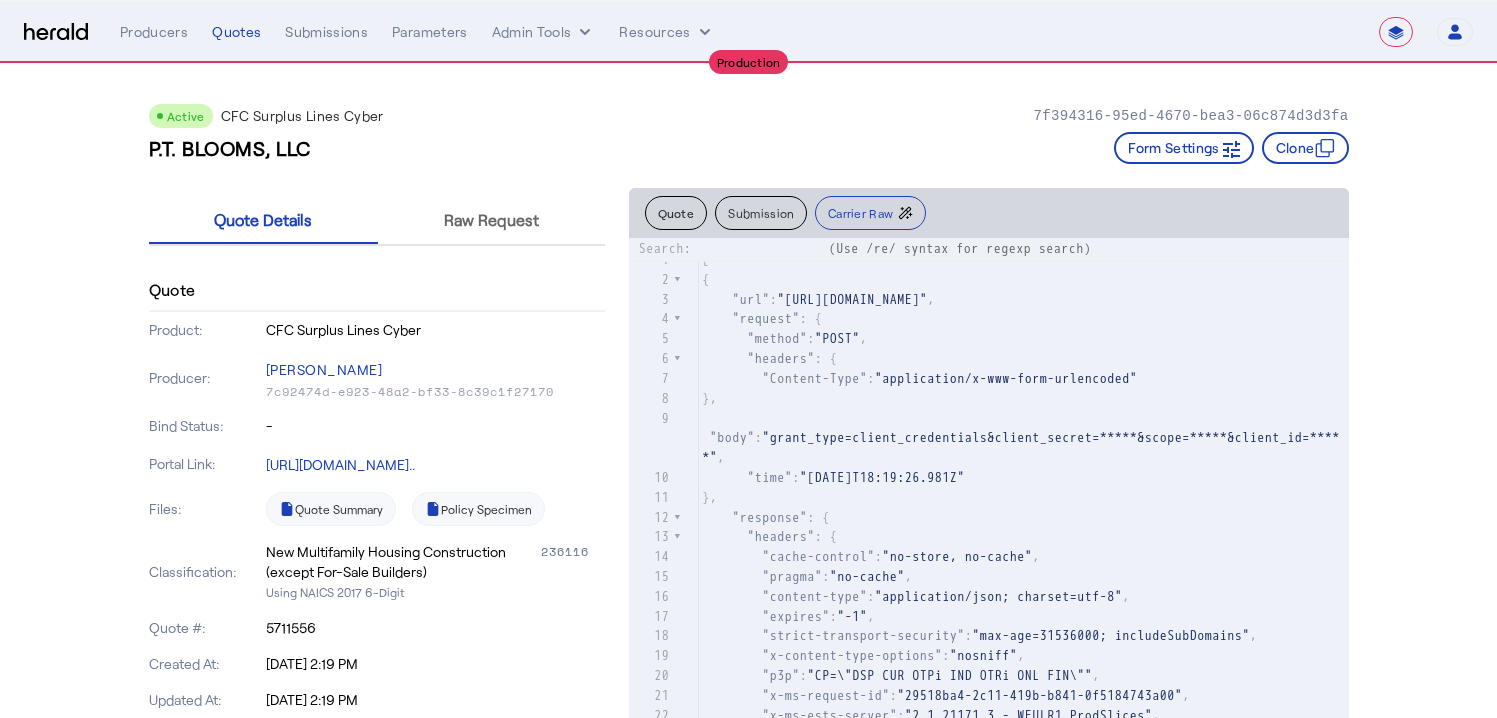 type on "**********" 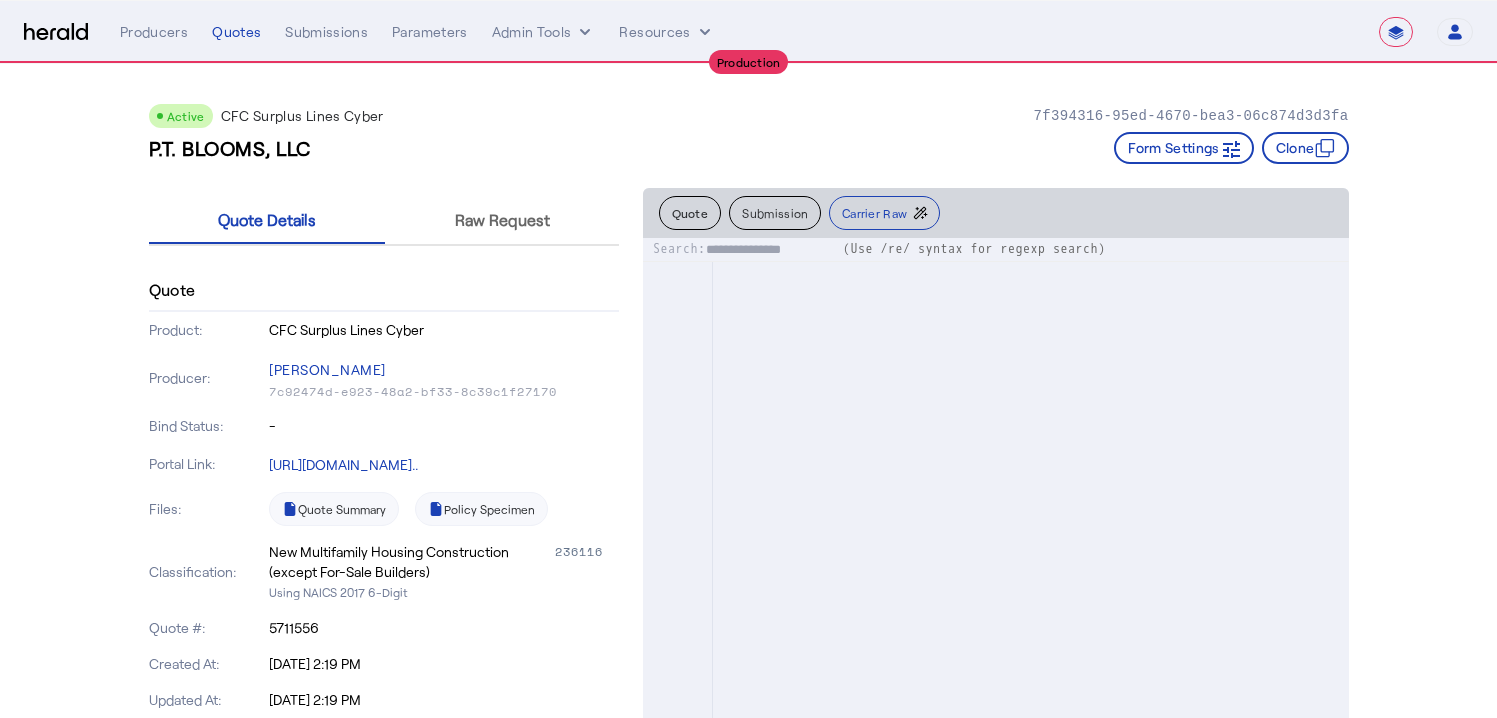 scroll, scrollTop: 80, scrollLeft: 0, axis: vertical 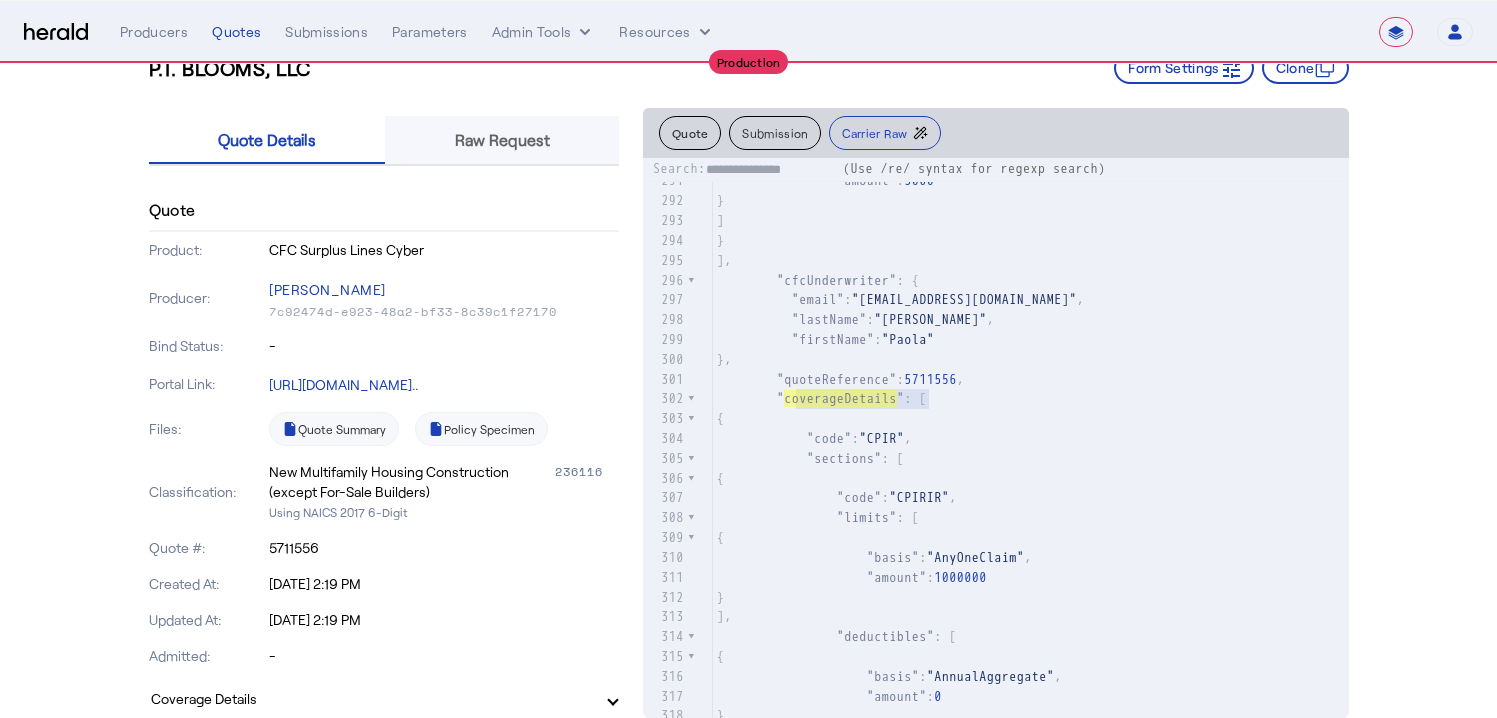 type on "**********" 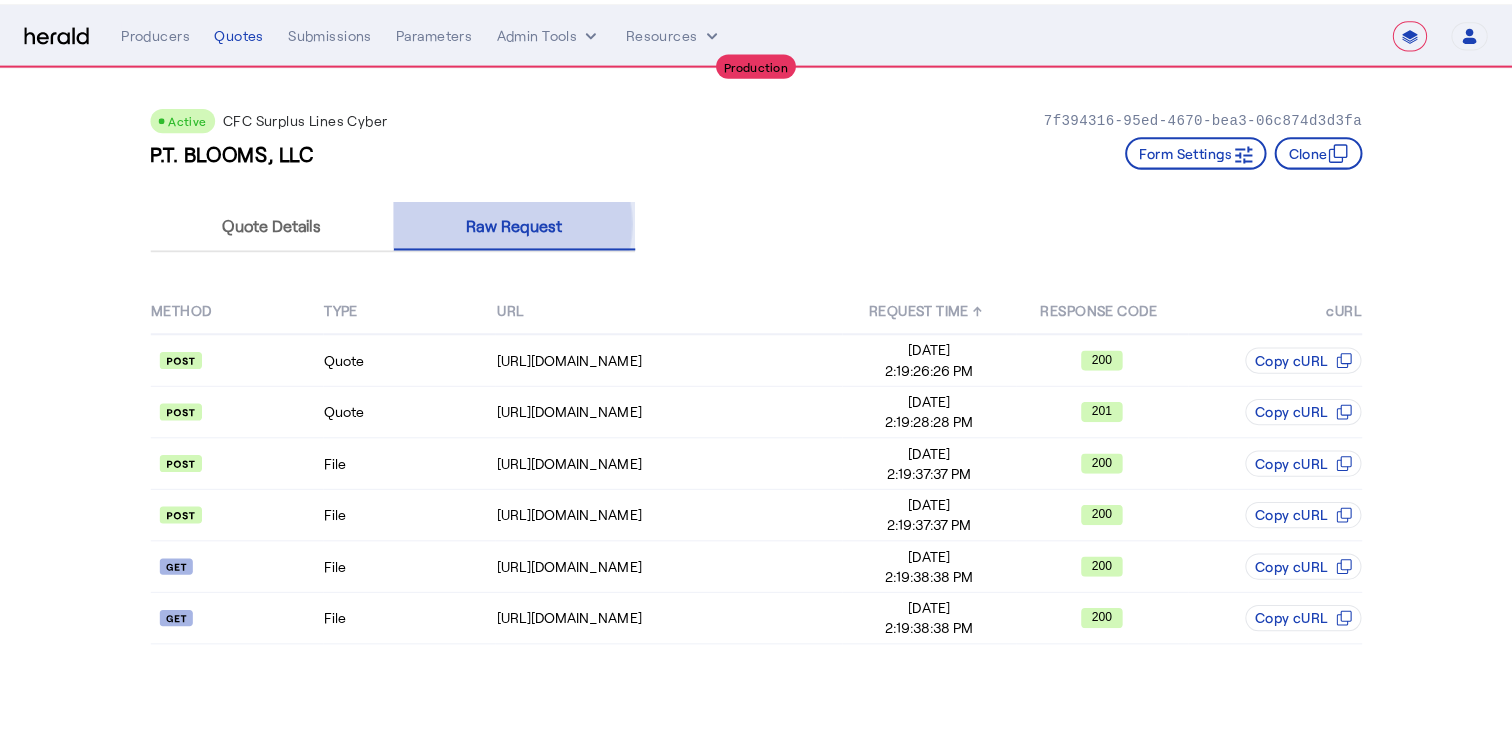 scroll, scrollTop: 0, scrollLeft: 0, axis: both 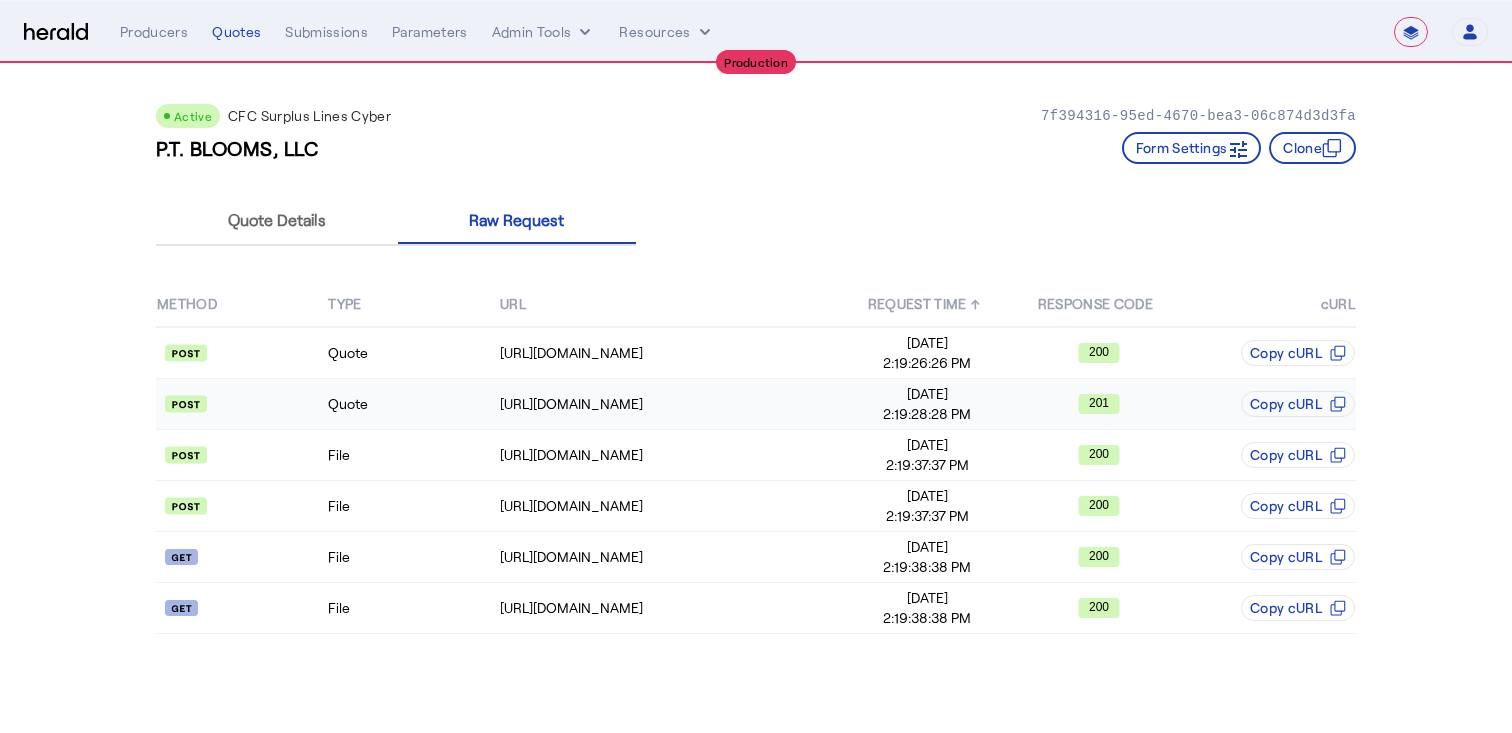 click on "Quote" 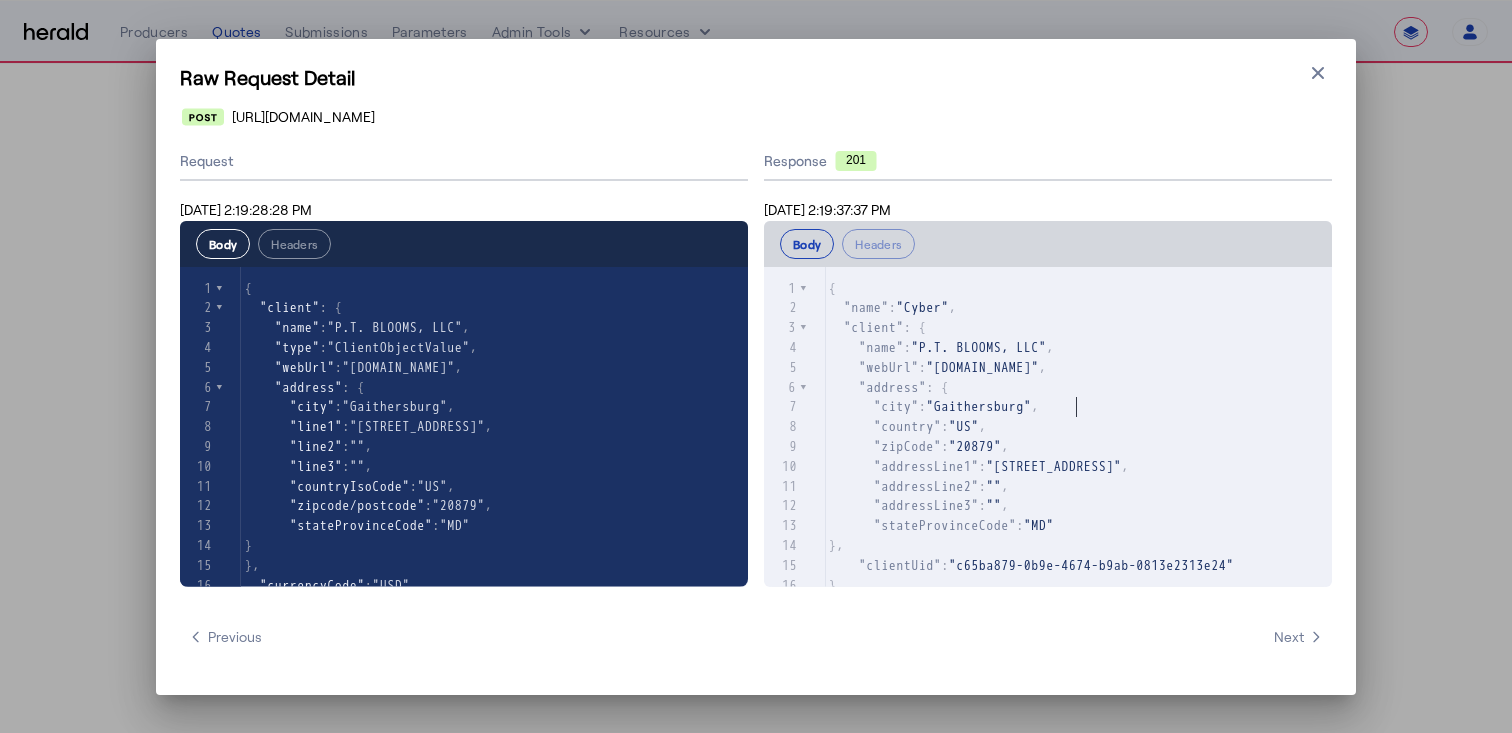 click on ""city" :  "Gaithersburg" ," at bounding box center (934, 406) 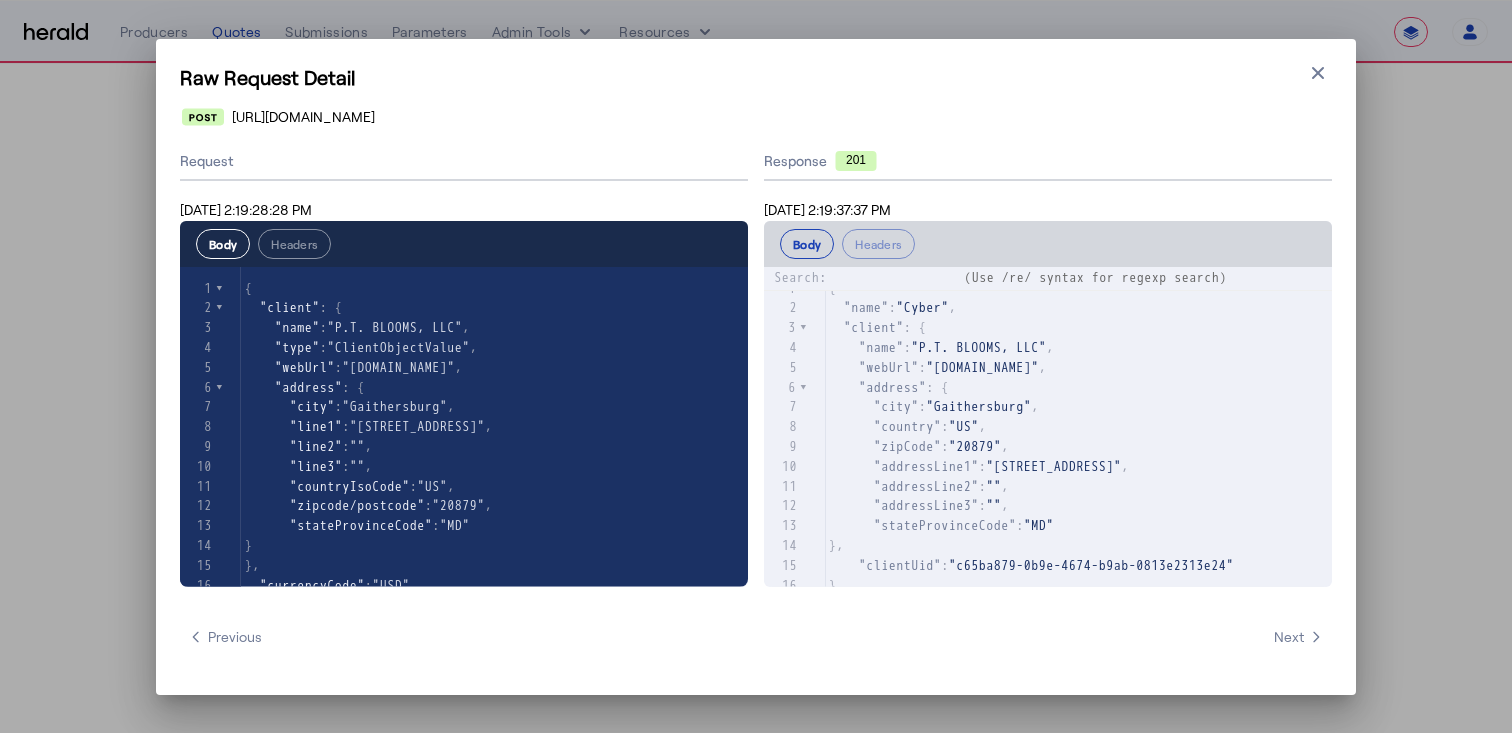 type on "**********" 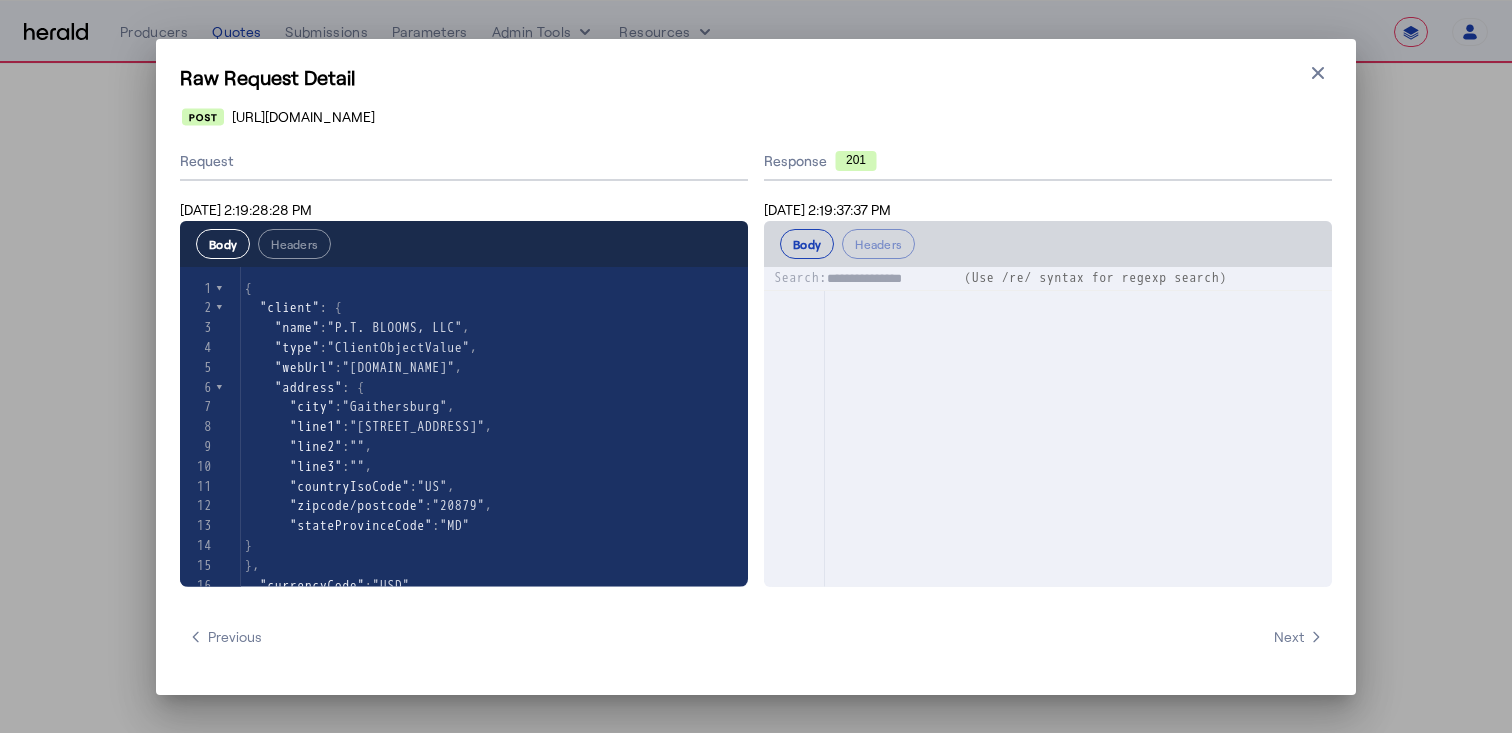 scroll, scrollTop: 1872, scrollLeft: 0, axis: vertical 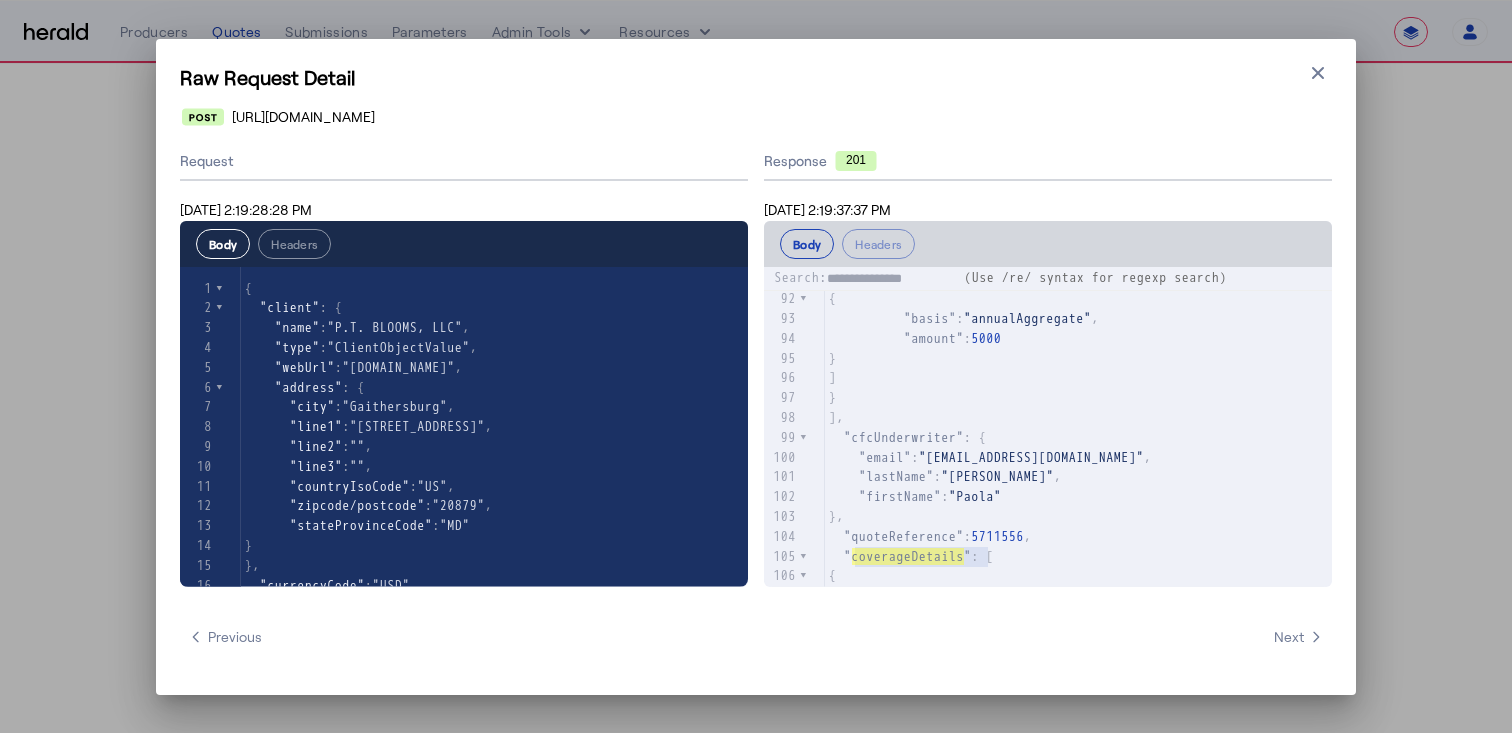 click at bounding box center (803, 557) 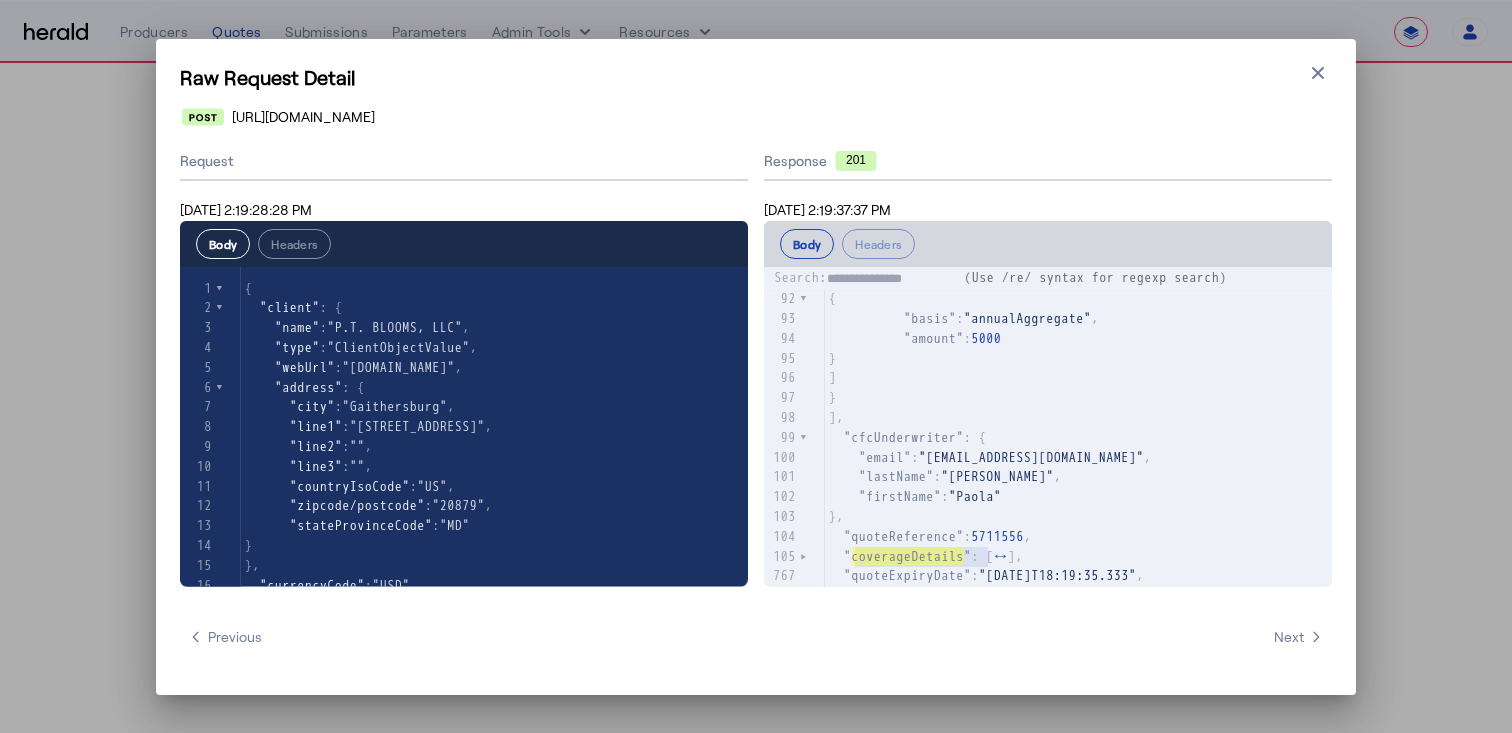 type on "**********" 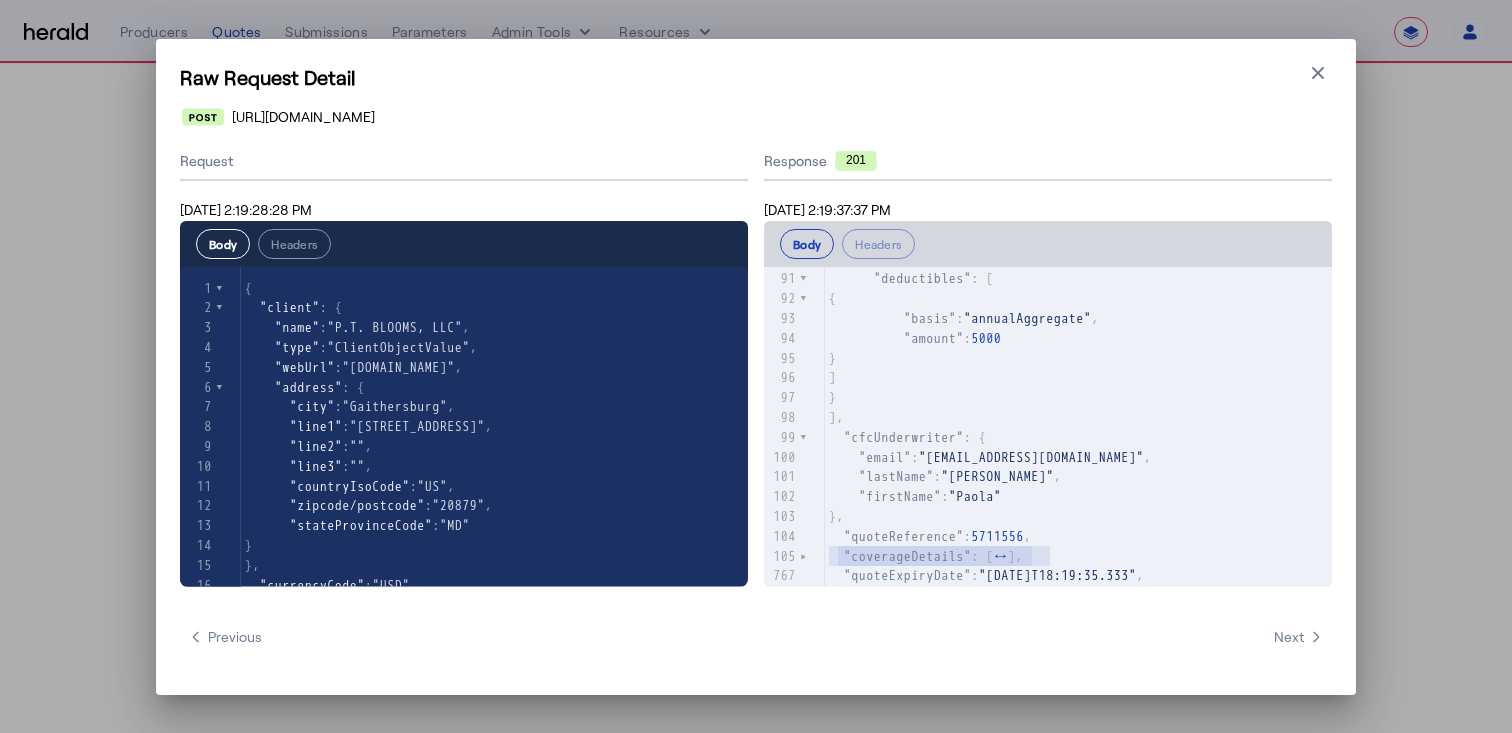 drag, startPoint x: 1075, startPoint y: 562, endPoint x: 745, endPoint y: 562, distance: 330 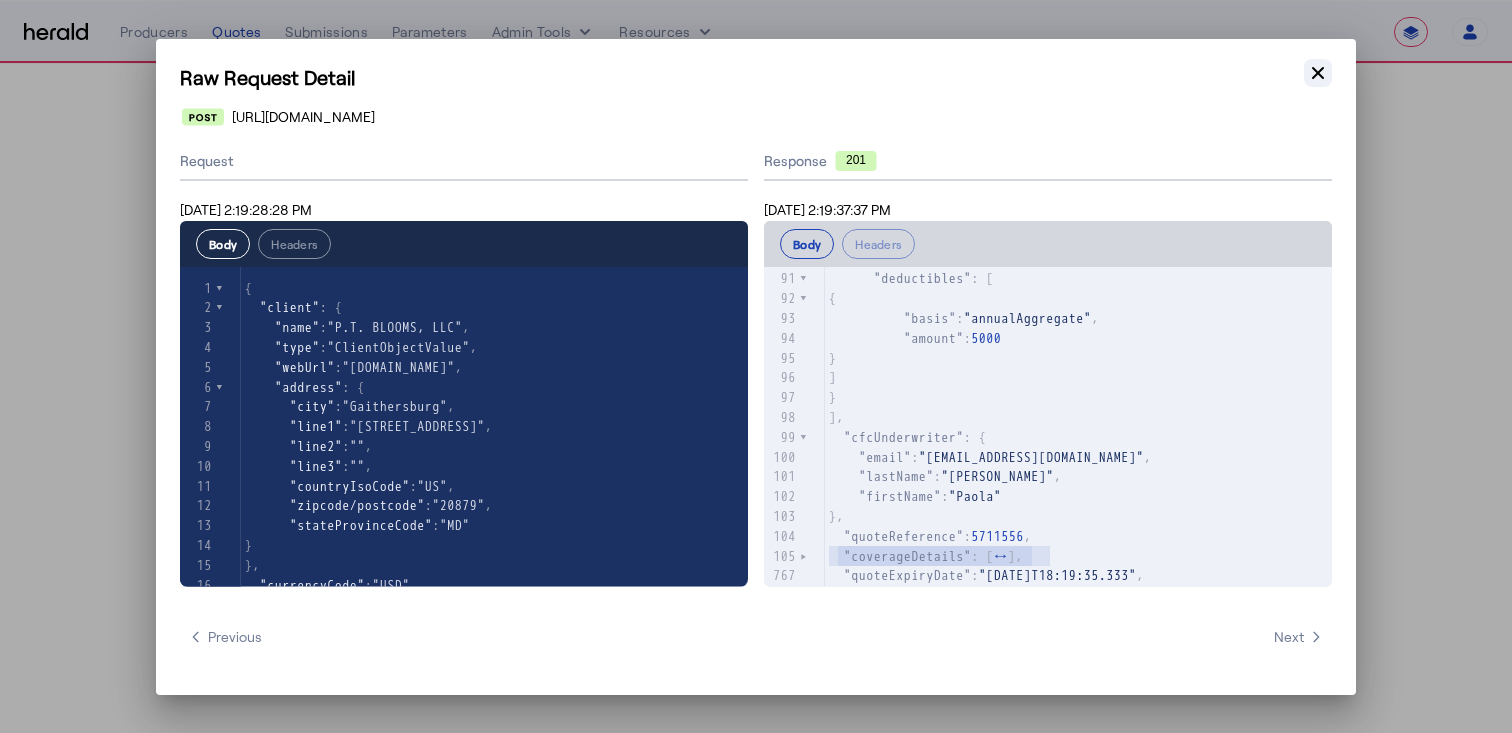 click 